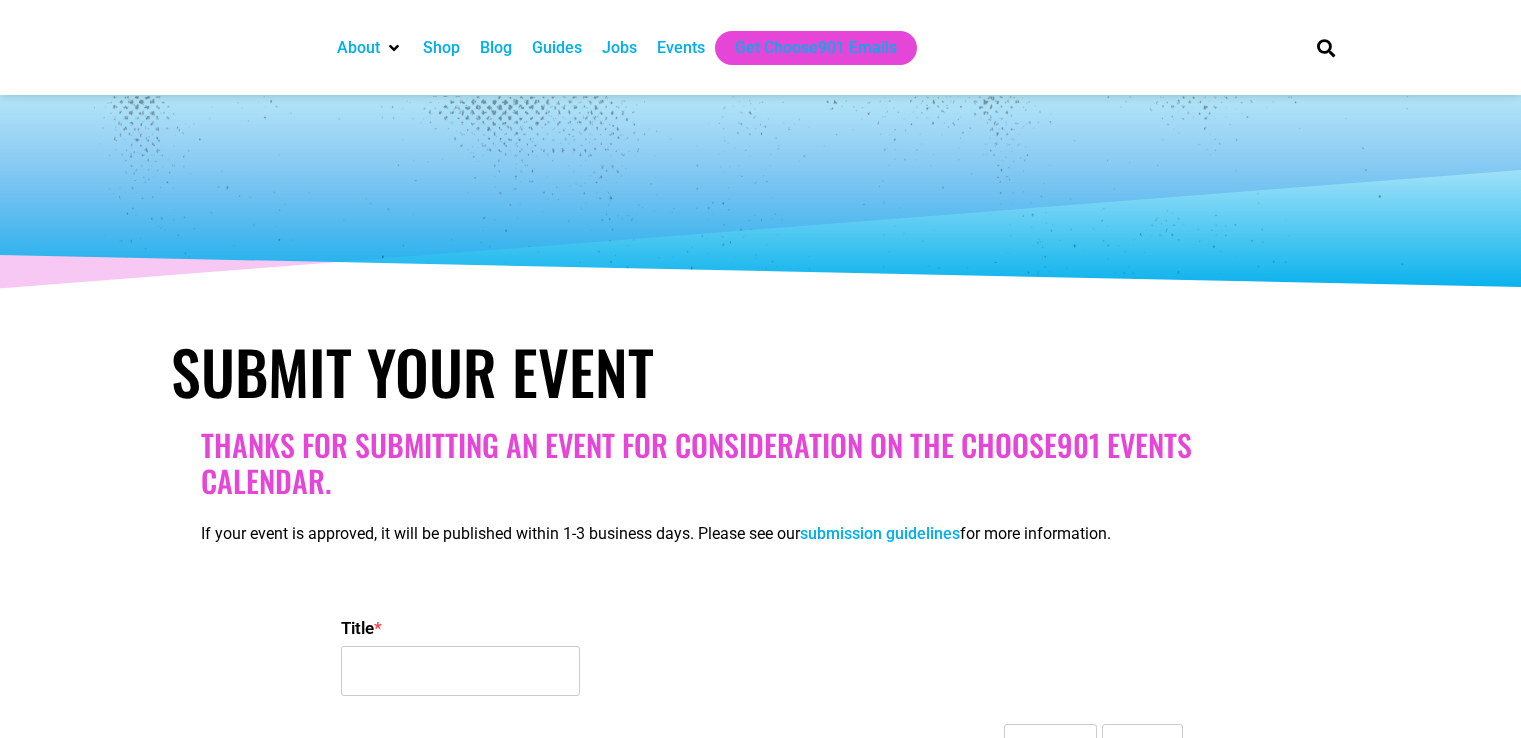 select 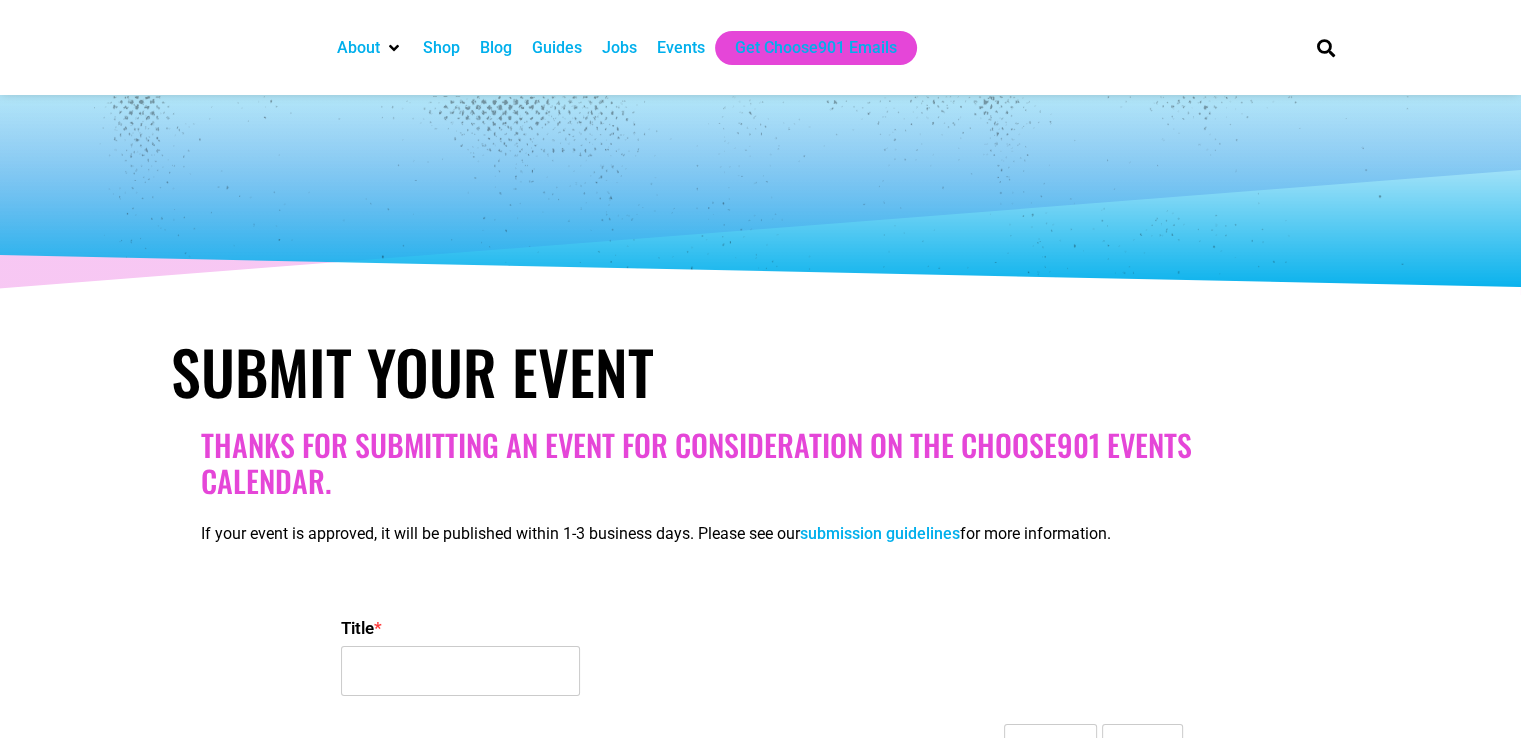scroll, scrollTop: 0, scrollLeft: 0, axis: both 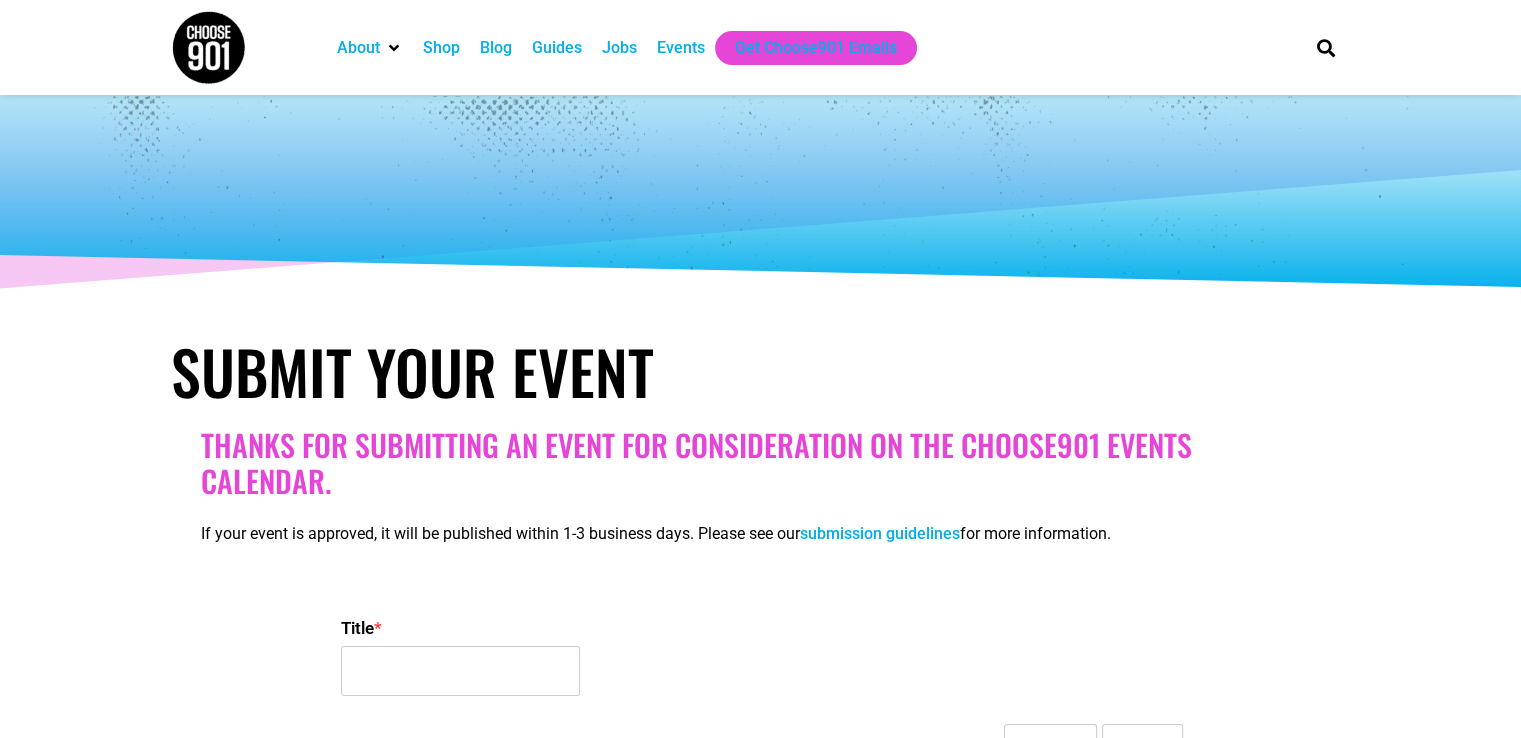 click on "Thanks for submitting an event for consideration on the Choose901 events calendar." at bounding box center [761, 463] 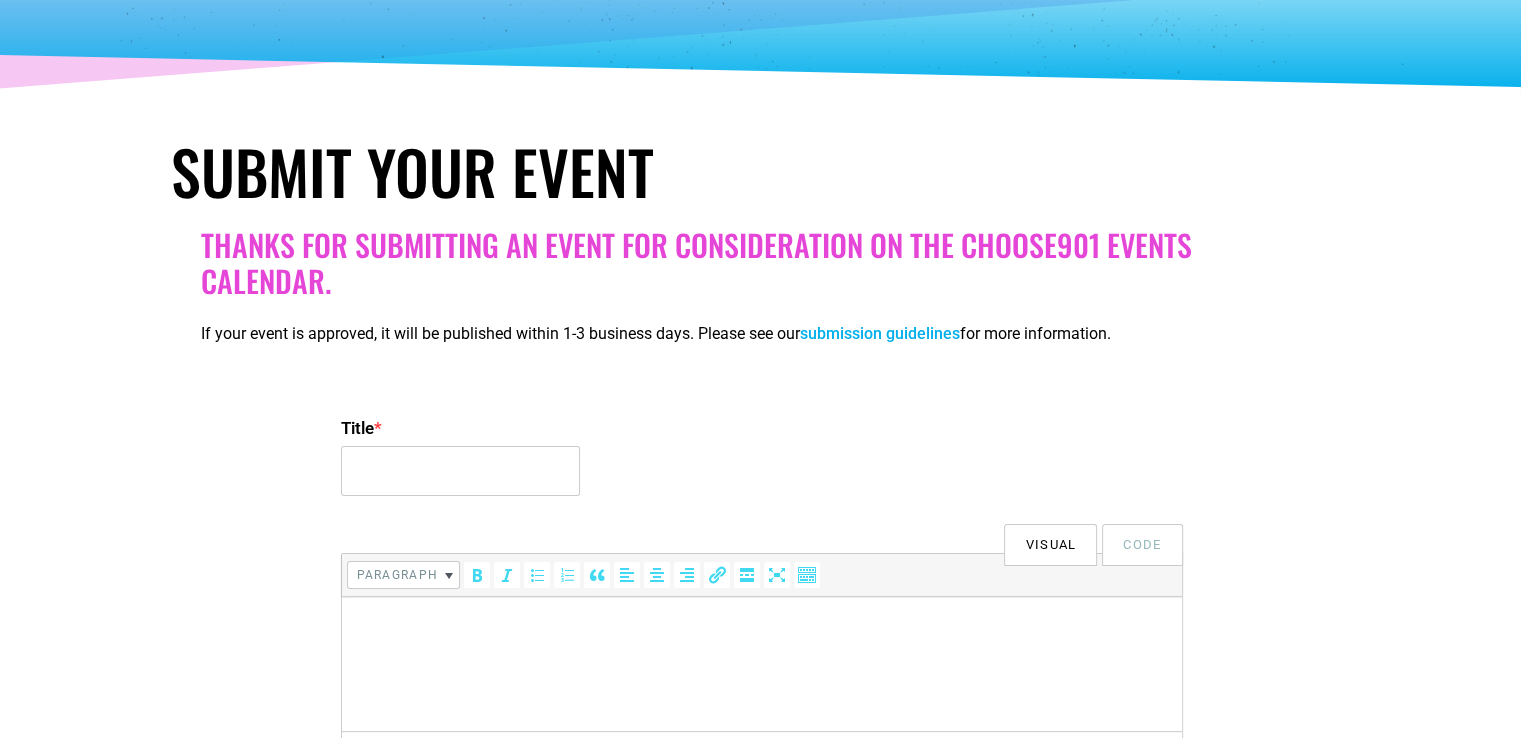 scroll, scrollTop: 0, scrollLeft: 0, axis: both 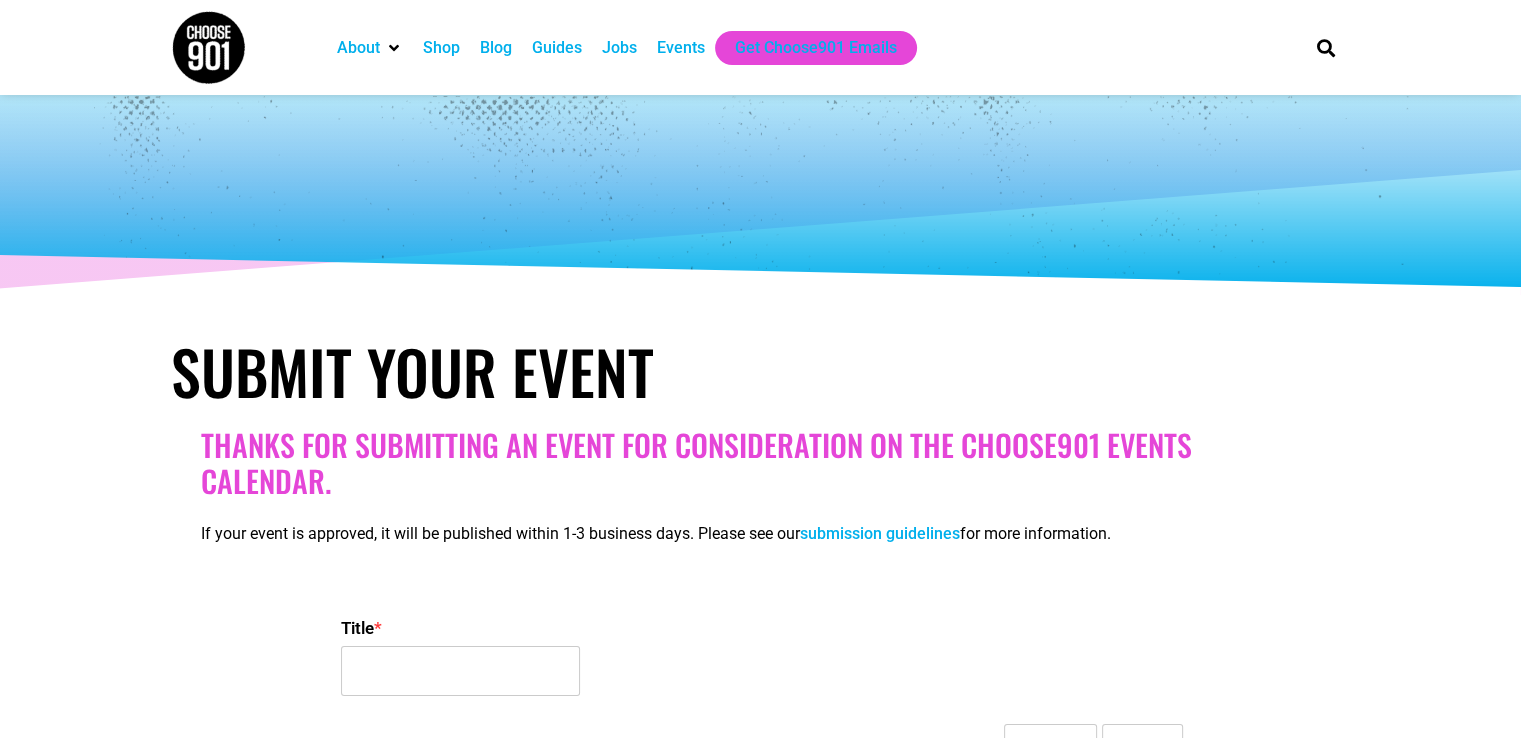 click on "Submit Your Event" at bounding box center (761, 371) 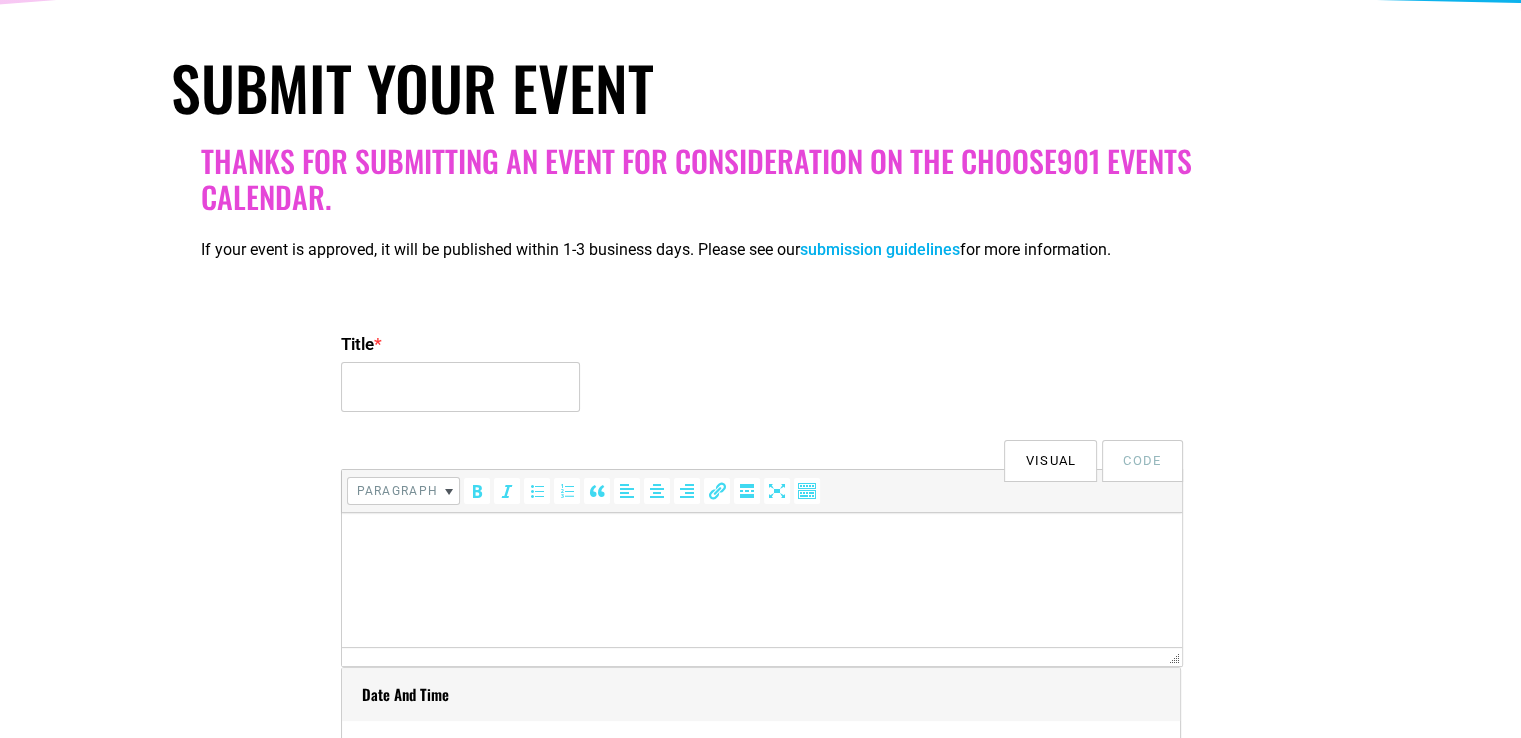scroll, scrollTop: 300, scrollLeft: 0, axis: vertical 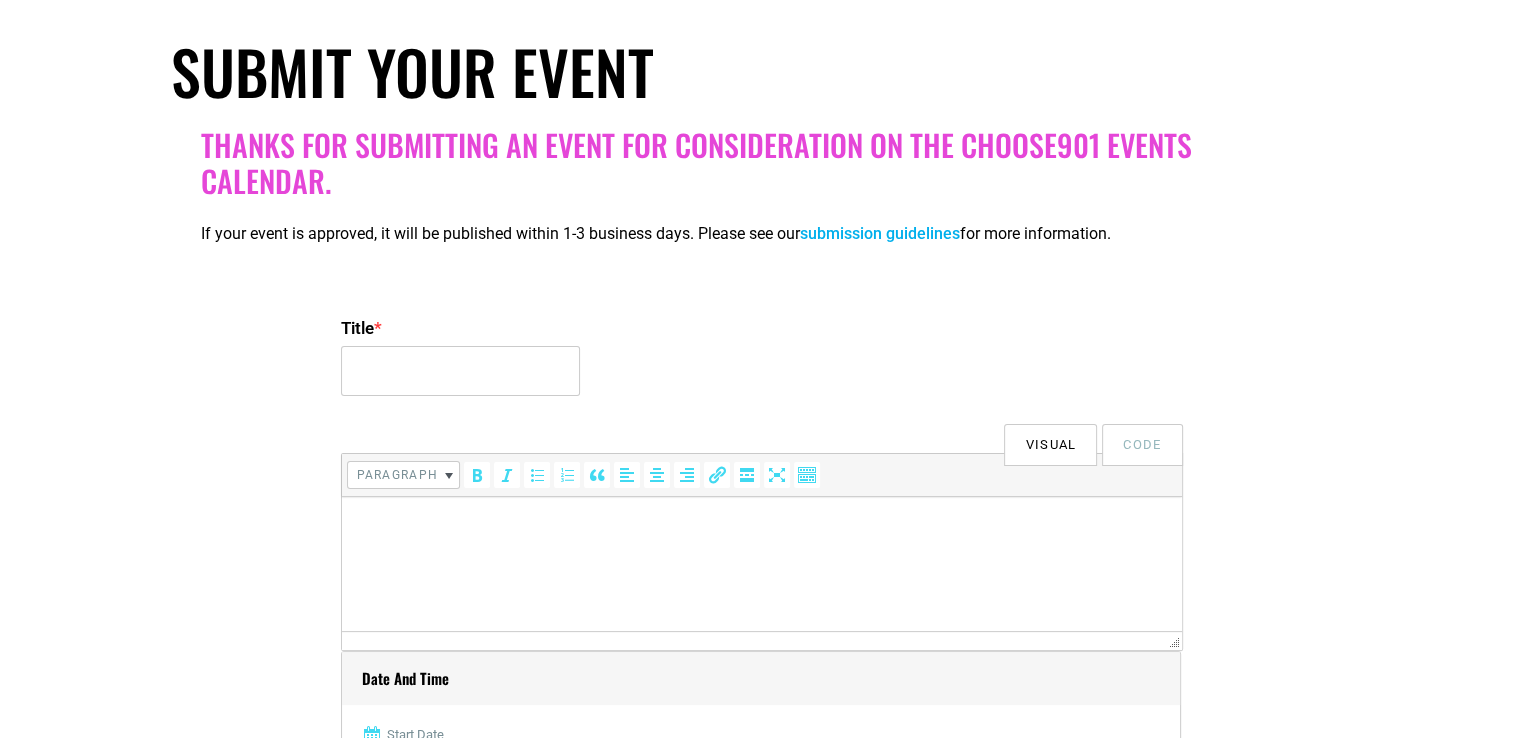 click on "Title  *" at bounding box center [761, 328] 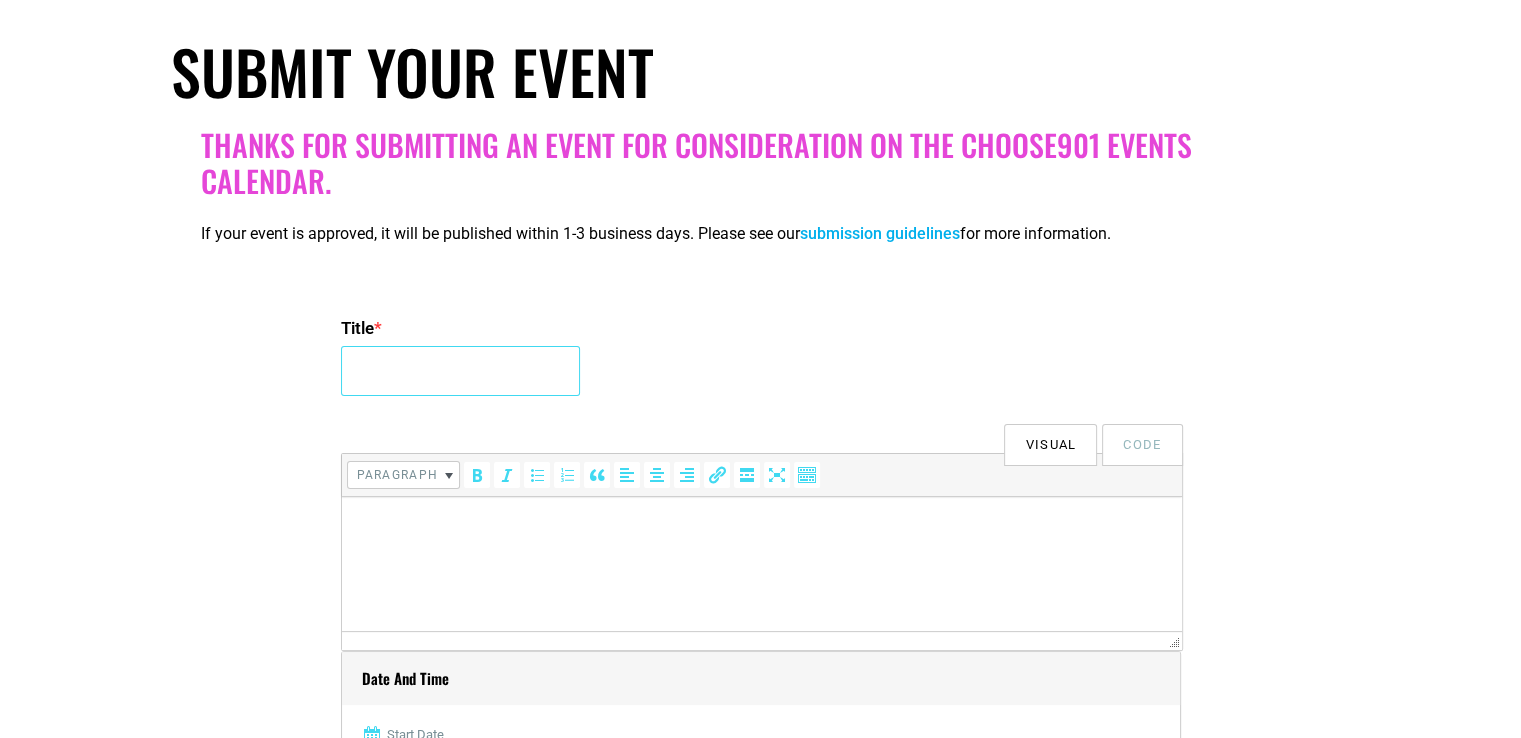 click on "Title  *" at bounding box center [460, 371] 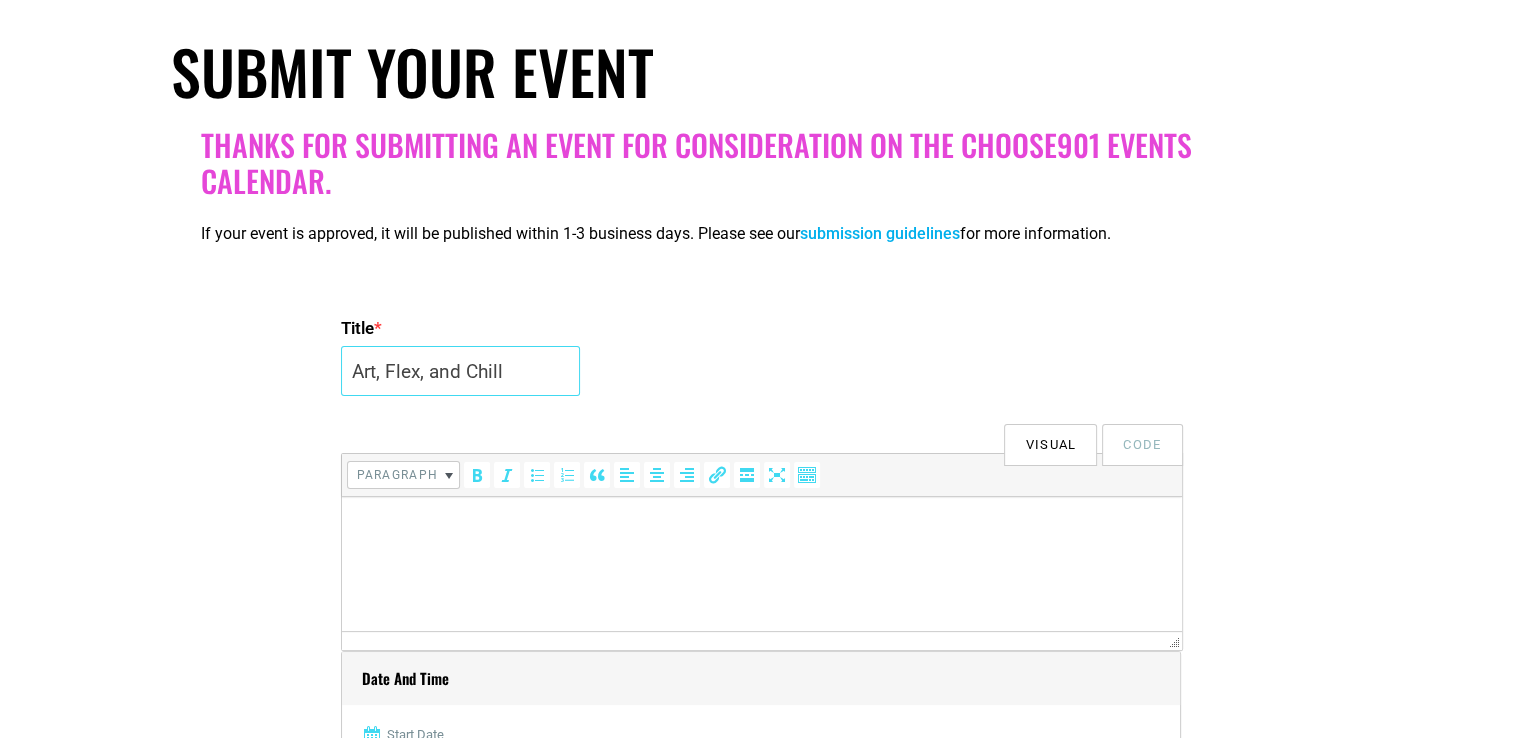type on "Art, Flex, and Chill" 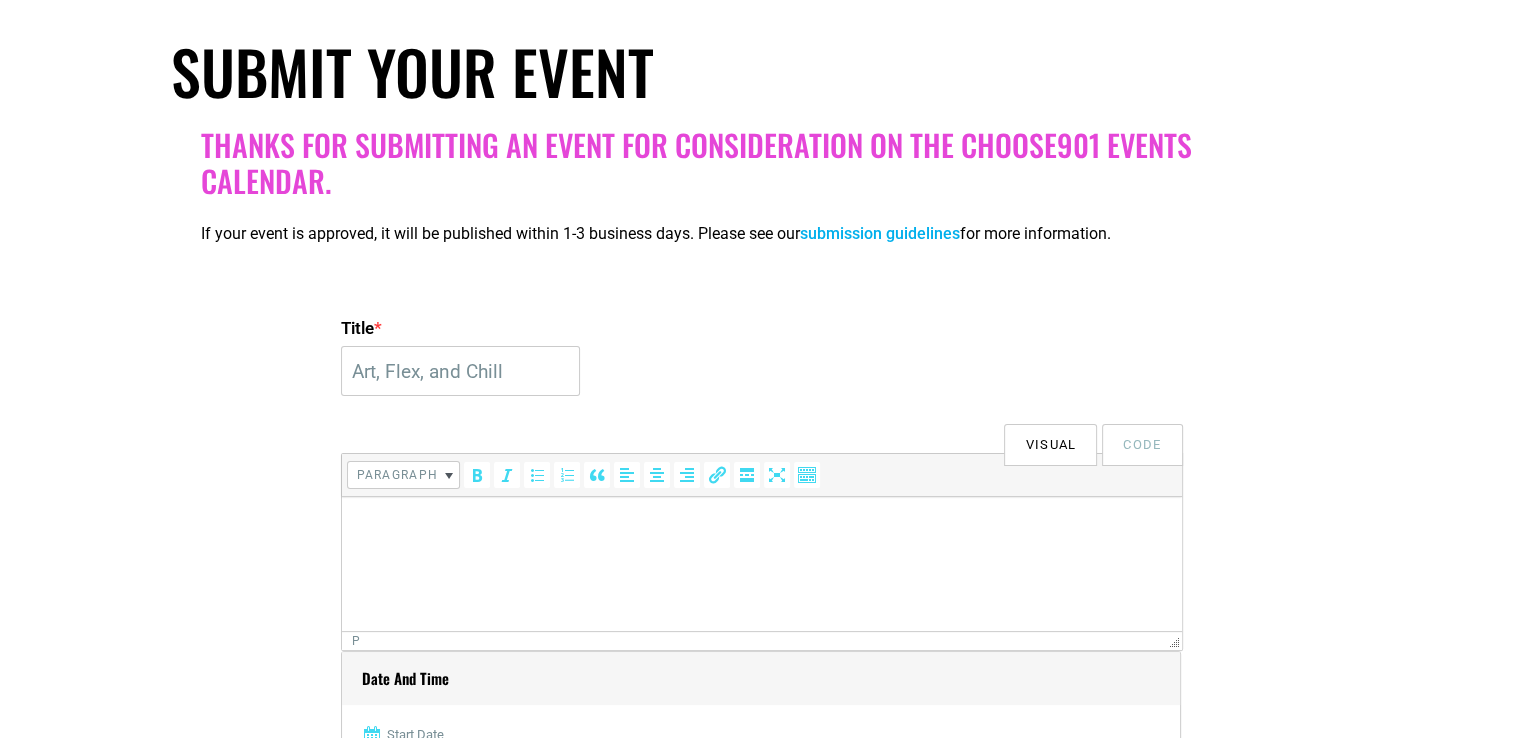 click at bounding box center (761, 525) 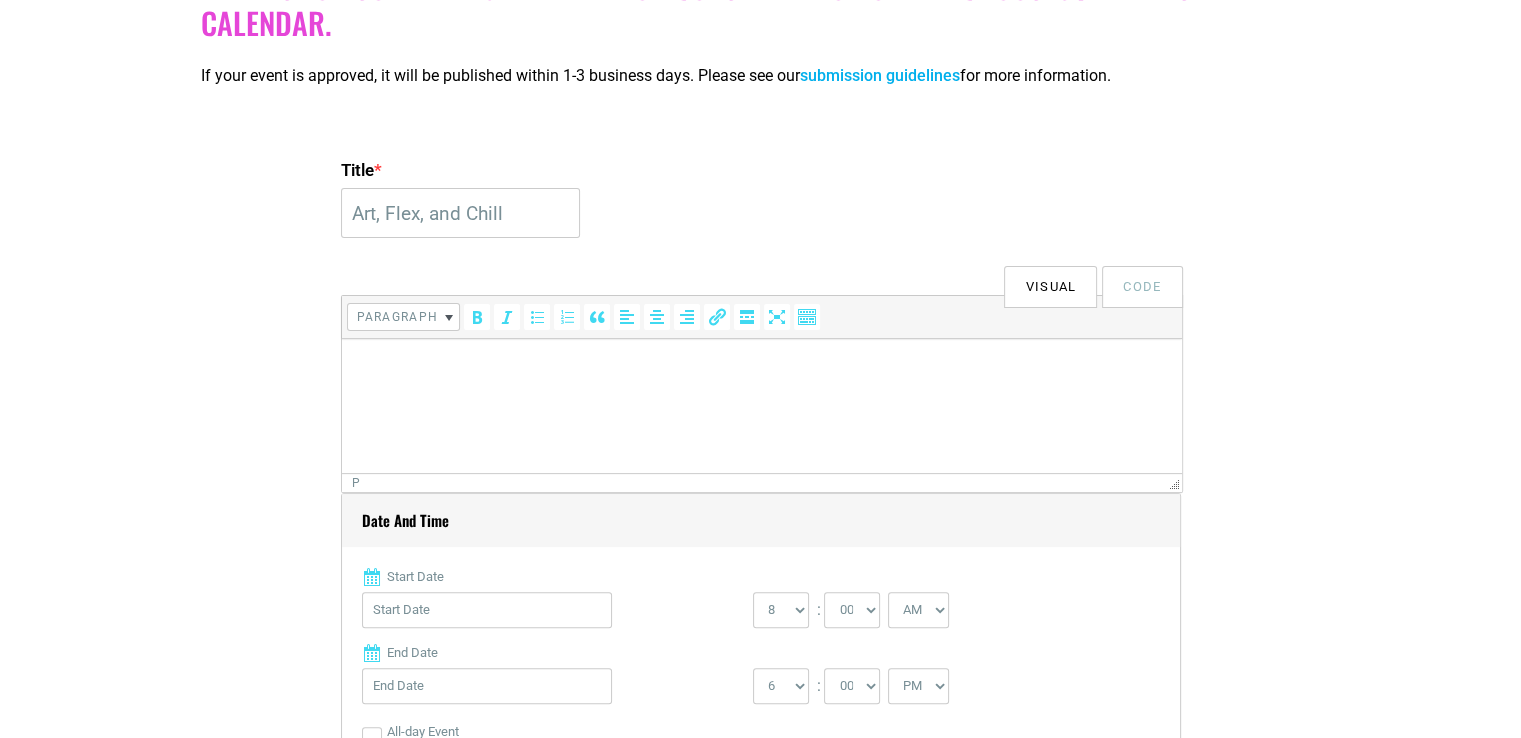 scroll, scrollTop: 500, scrollLeft: 0, axis: vertical 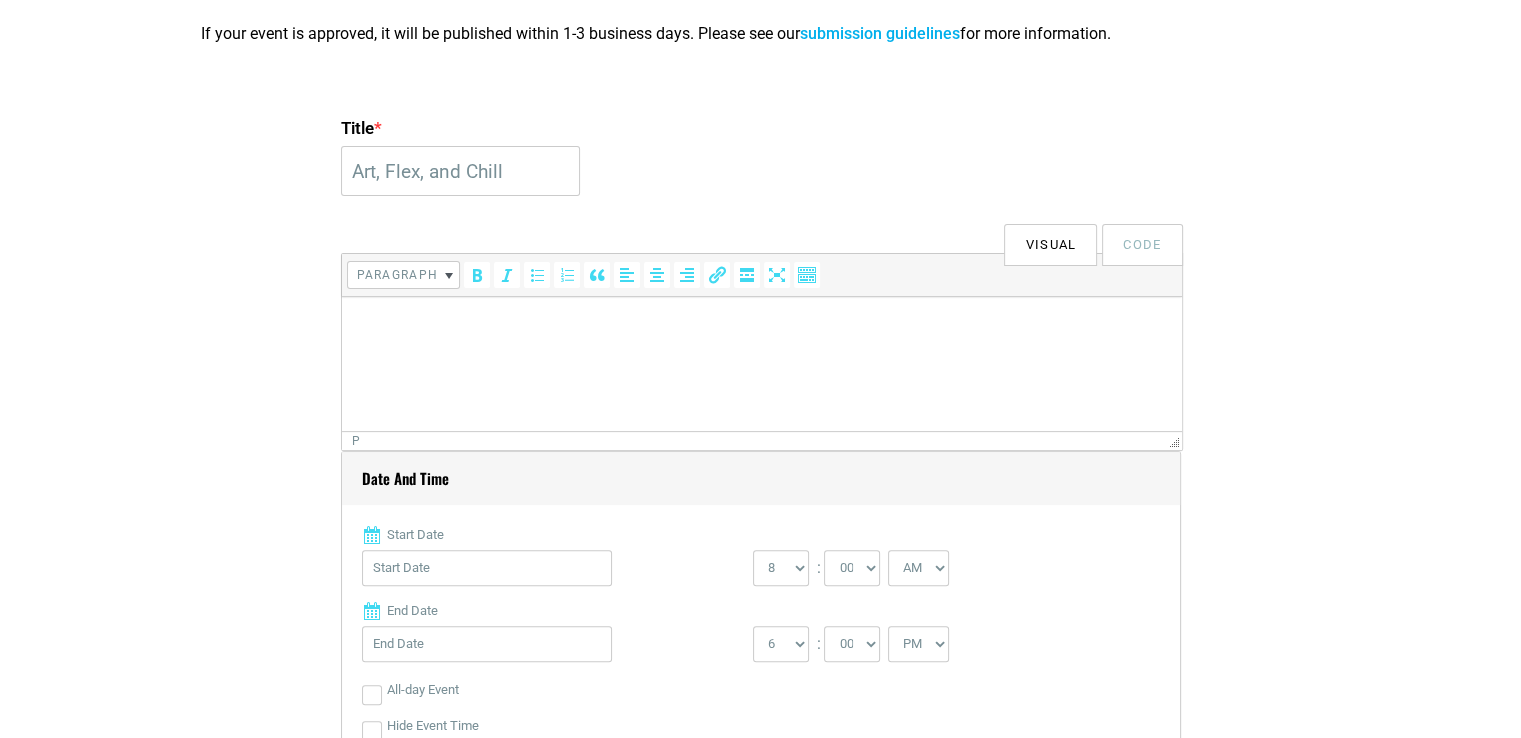 click at bounding box center (761, 325) 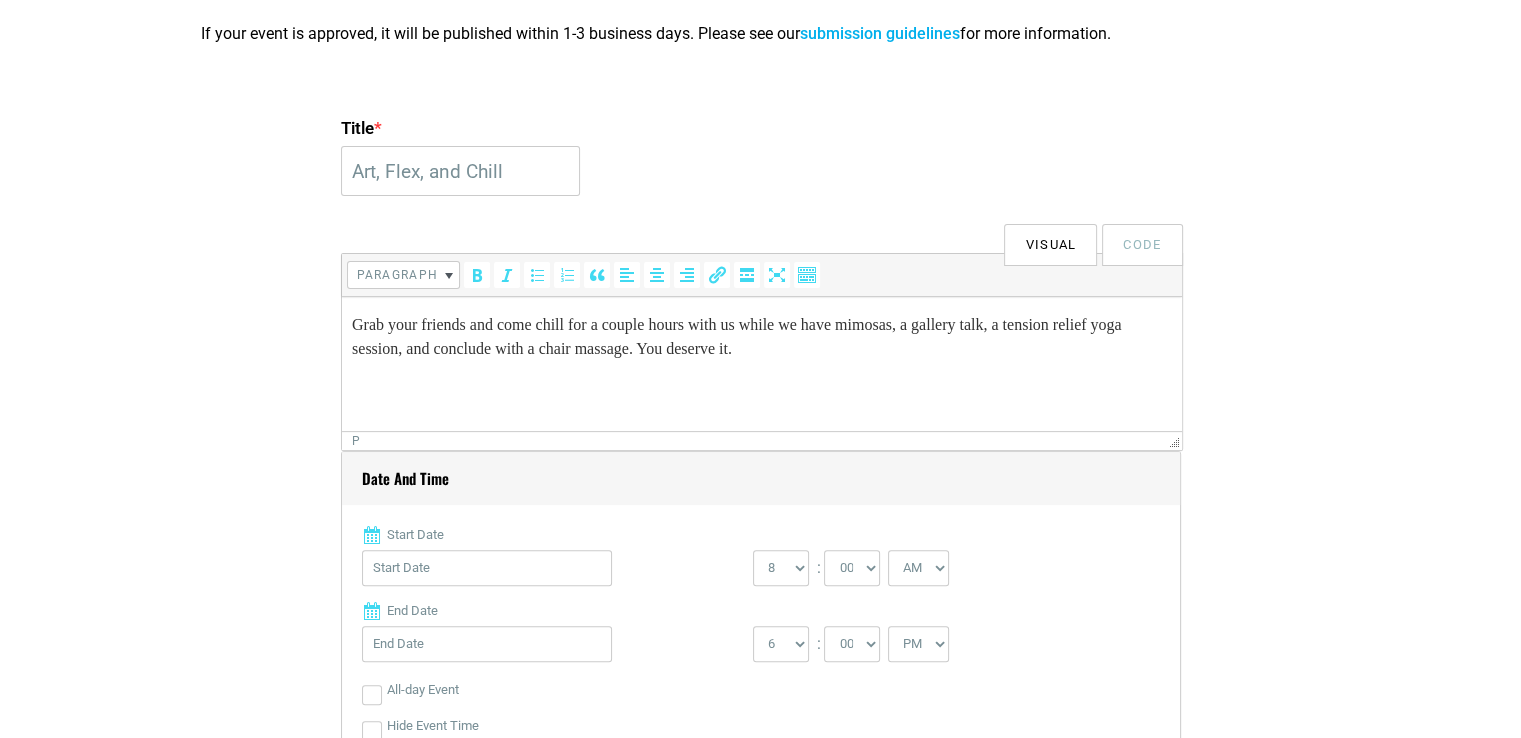 drag, startPoint x: 1032, startPoint y: 323, endPoint x: 1040, endPoint y: 346, distance: 24.351591 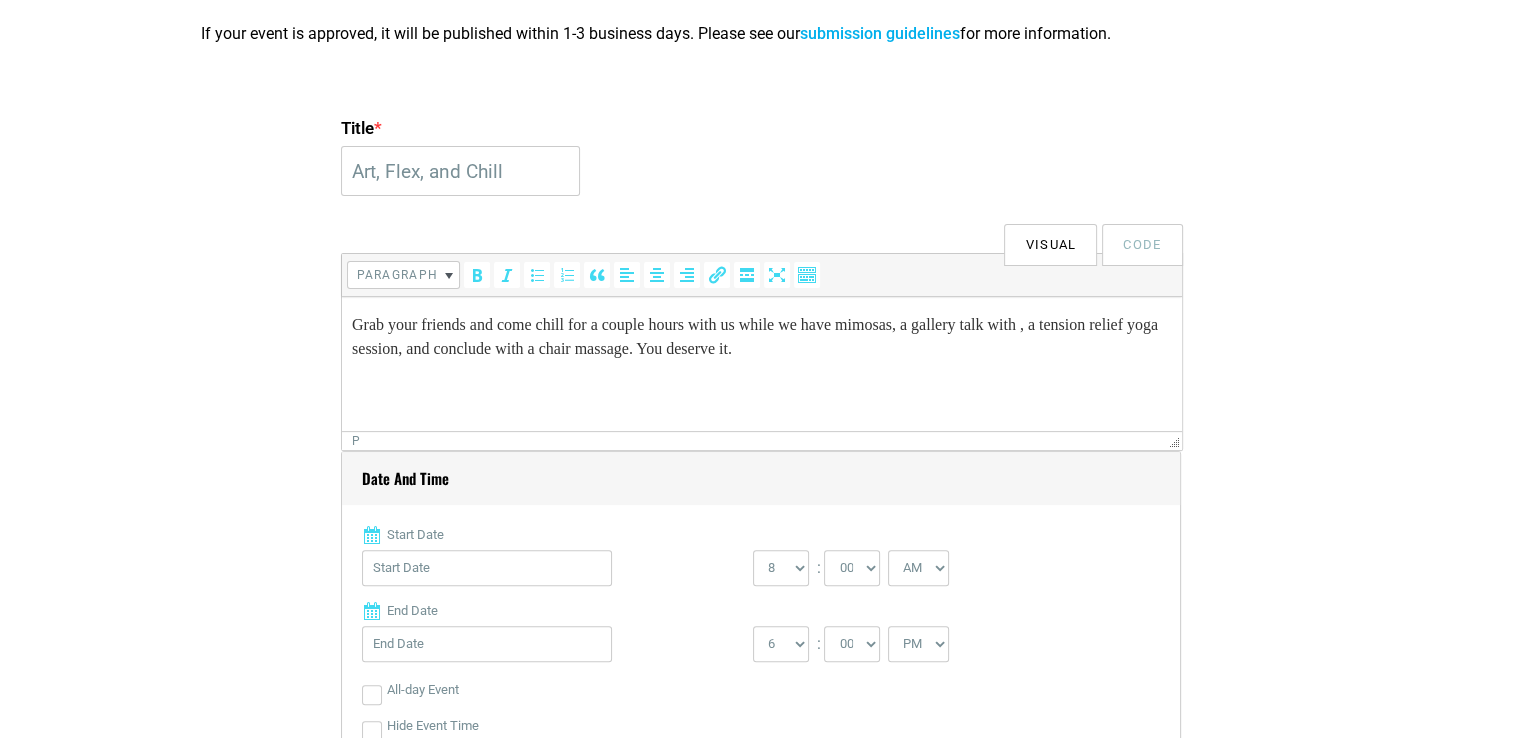 click on "Grab your friends and come chill for a couple hours with us while we have mimosas, a gallery talk with , a tension relief yoga session, and conclude with a chair massage. You deserve it." at bounding box center [761, 337] 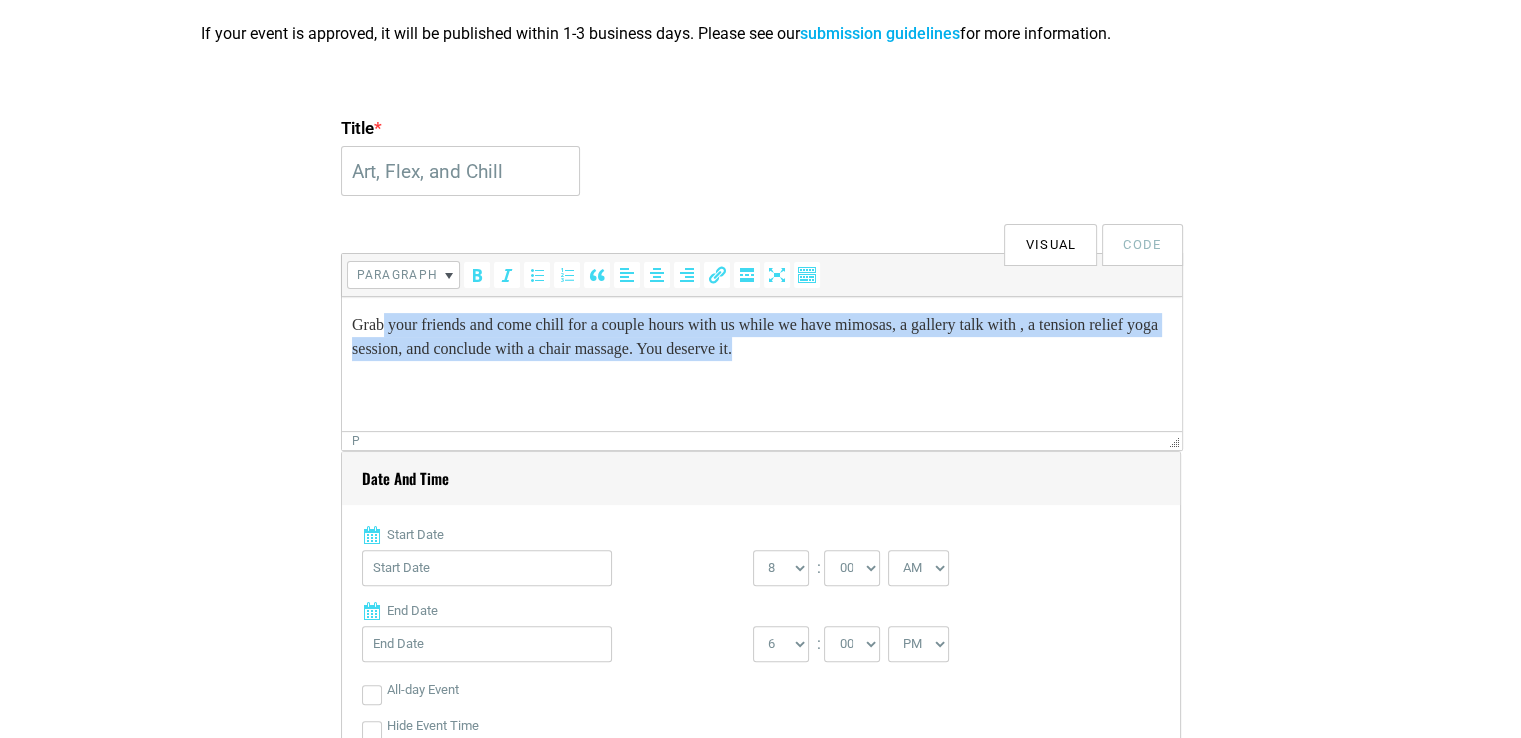 drag, startPoint x: 726, startPoint y: 345, endPoint x: 356, endPoint y: 315, distance: 371.21423 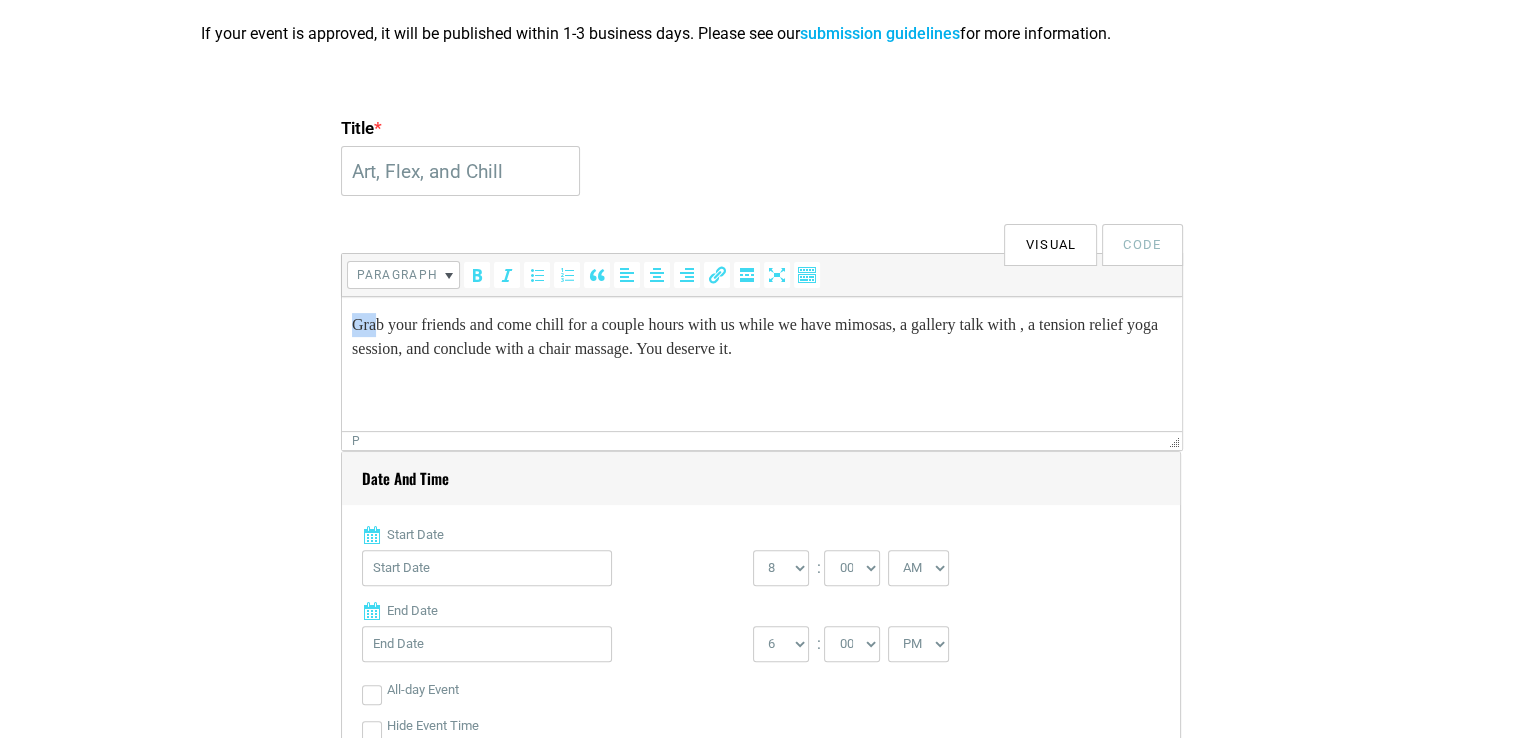 drag, startPoint x: 386, startPoint y: 321, endPoint x: 347, endPoint y: 328, distance: 39.623226 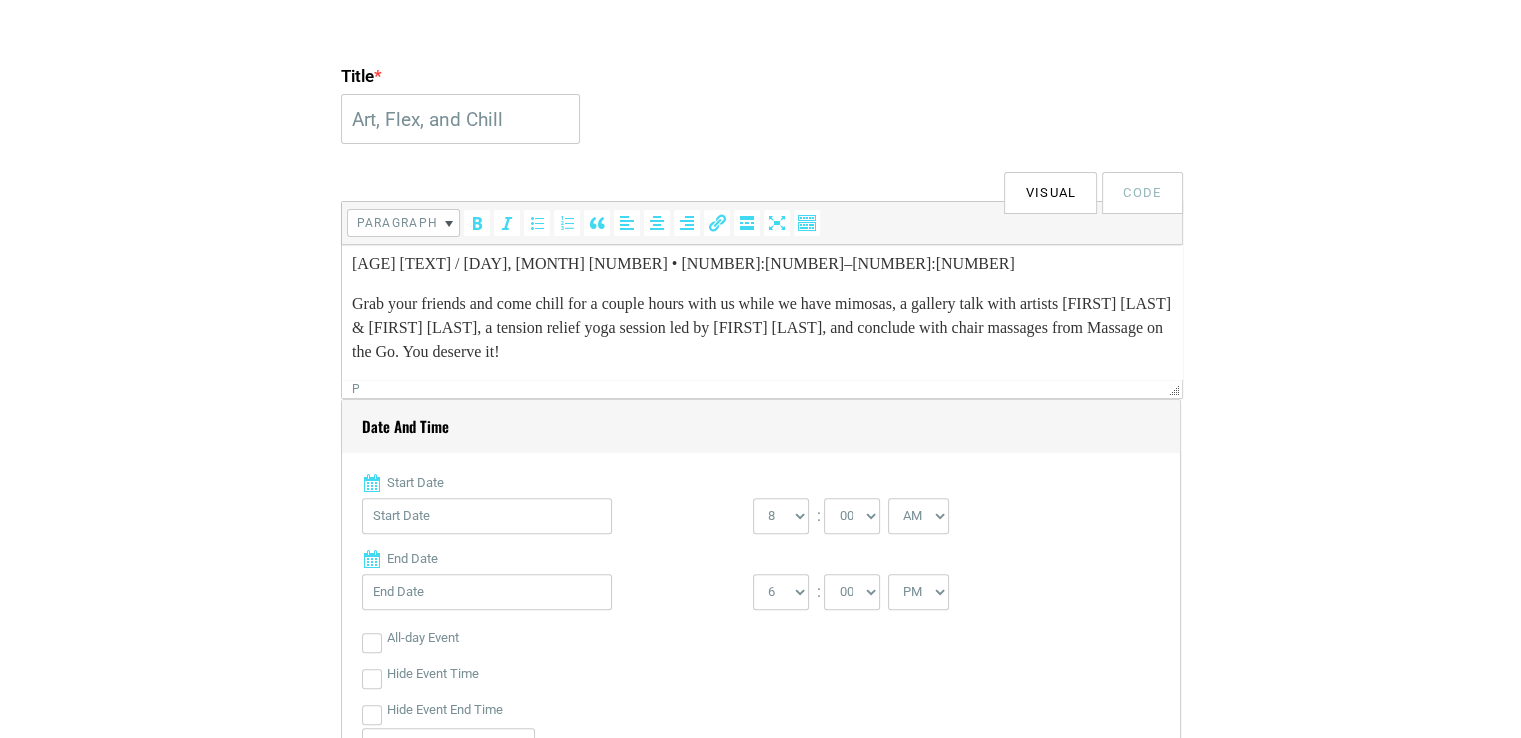 scroll, scrollTop: 600, scrollLeft: 0, axis: vertical 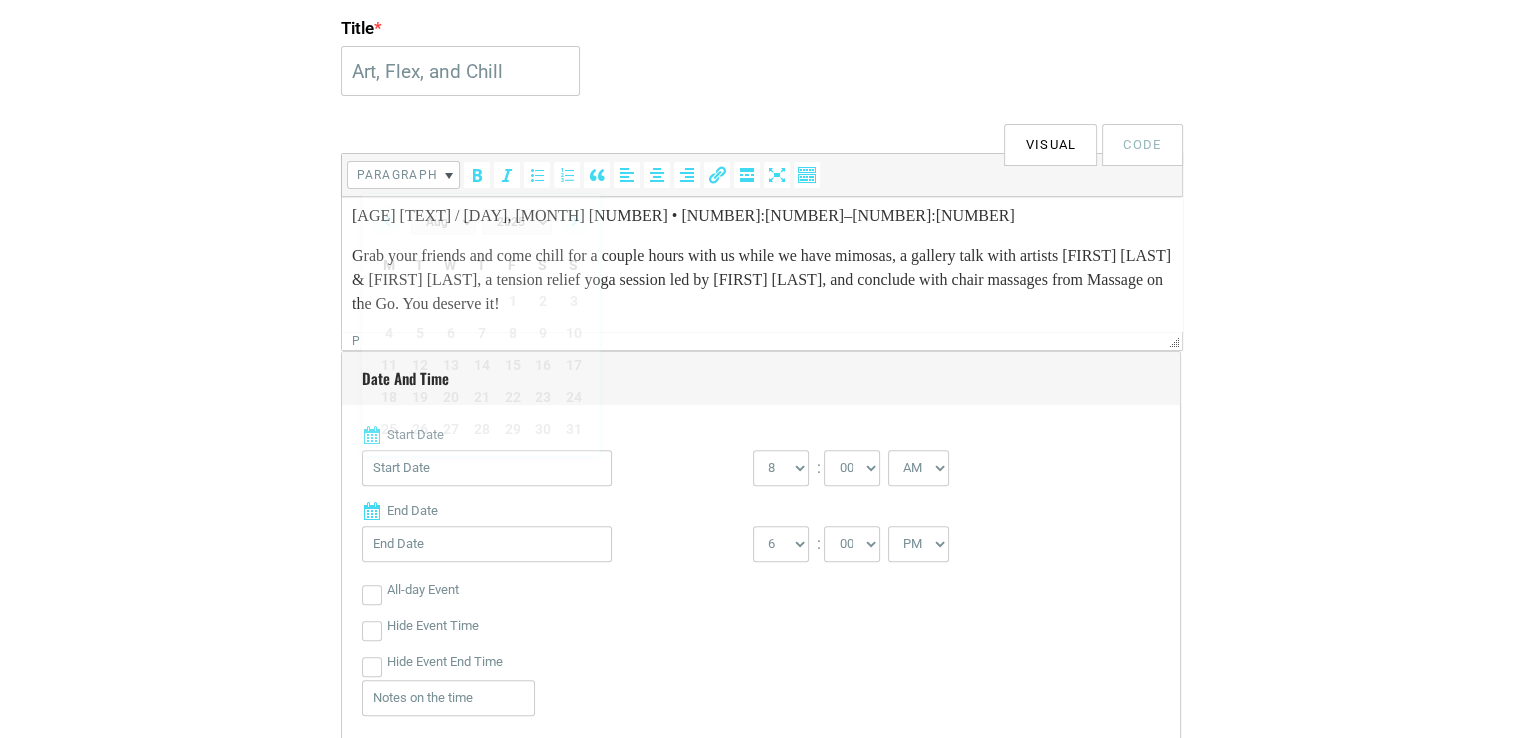 click on "Start Date" at bounding box center [487, 468] 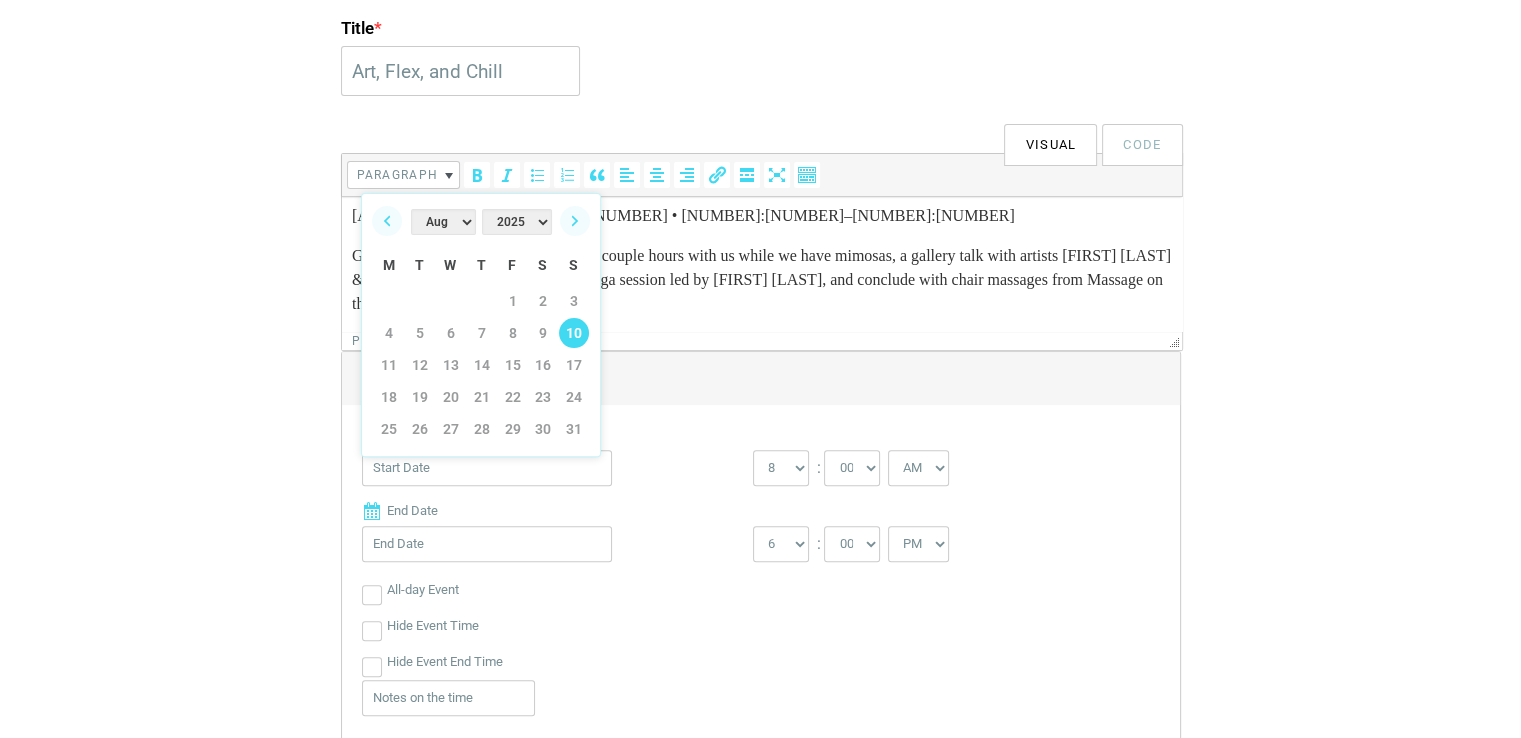 click on "10" at bounding box center (574, 333) 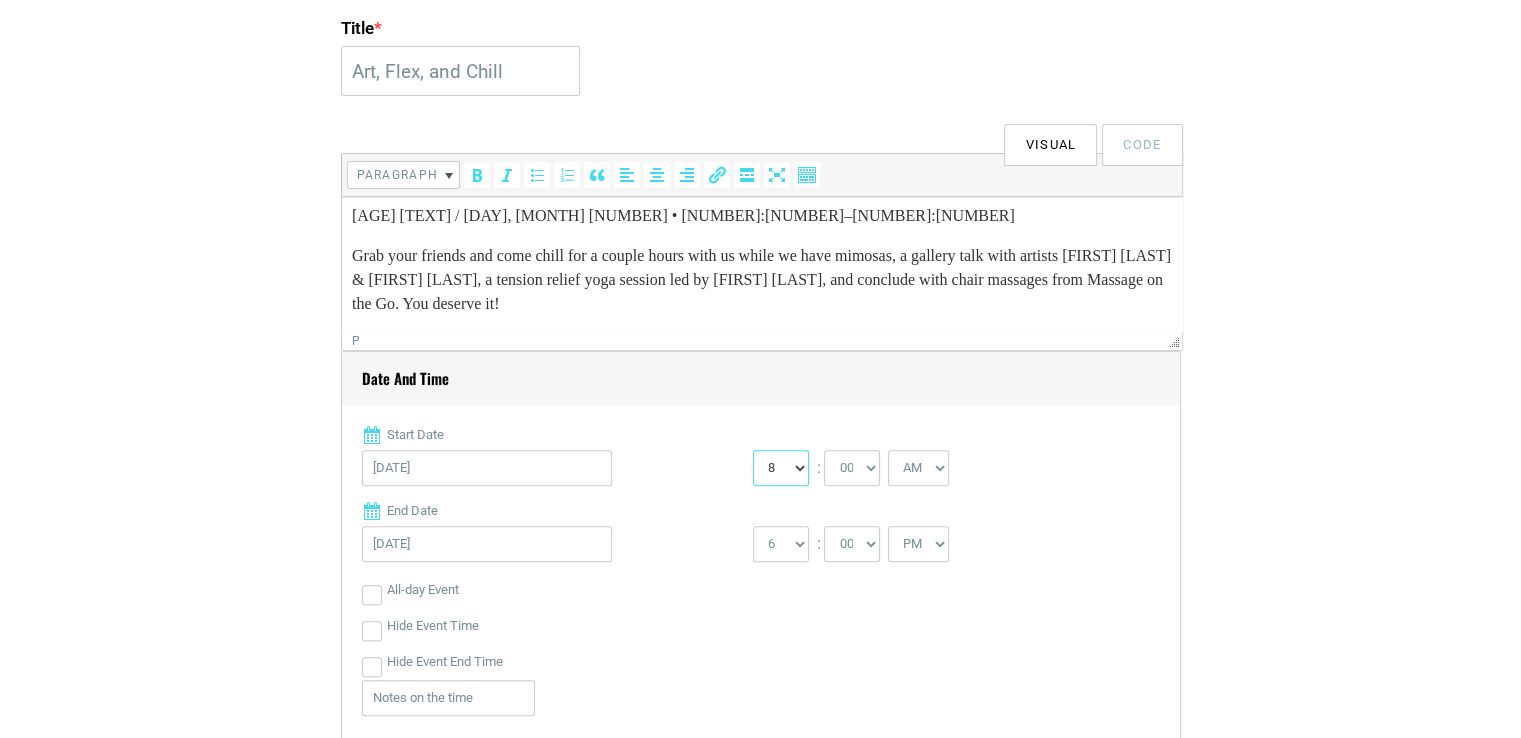 click on "0
1
2
3
4
5
6
7
8
9
10
11
12" at bounding box center [781, 468] 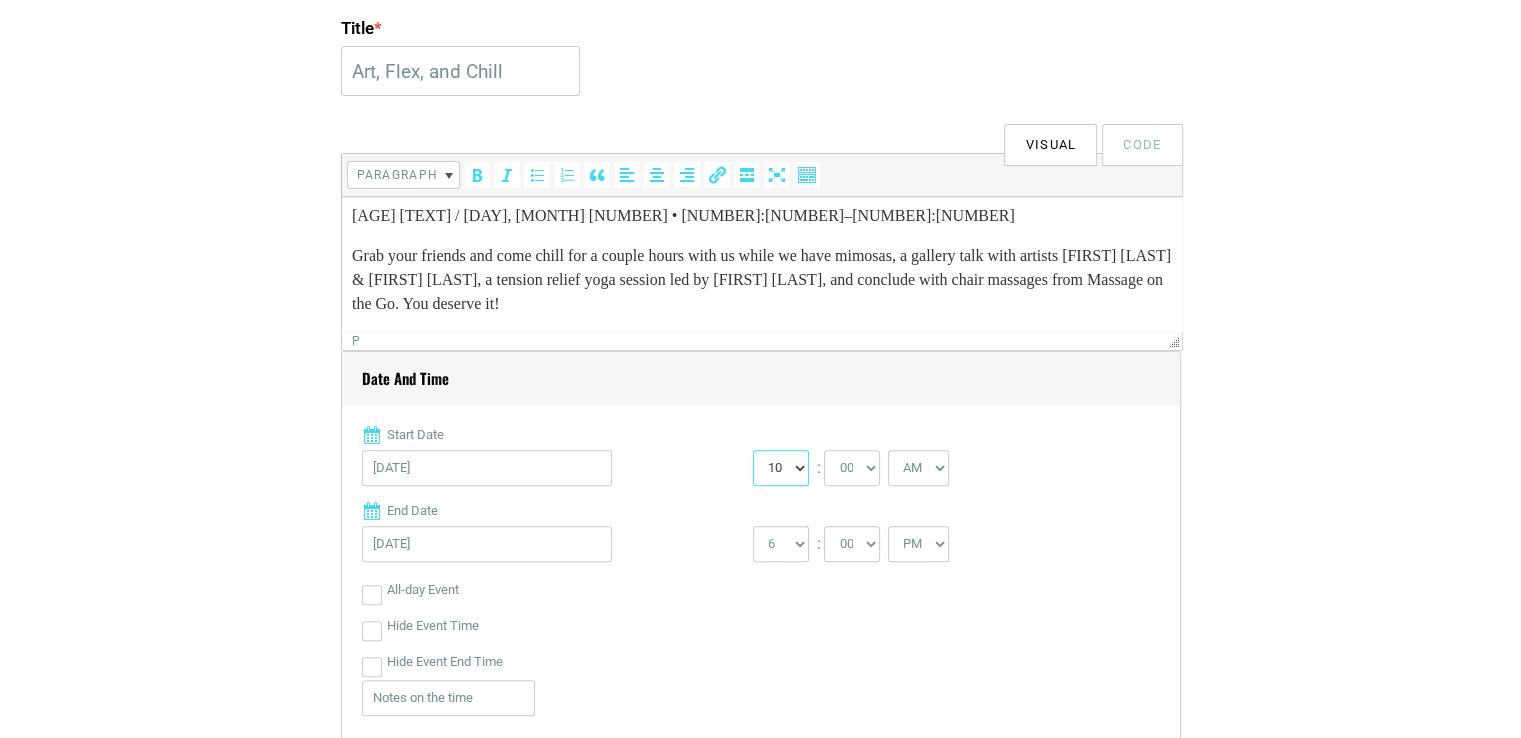 click on "0
1
2
3
4
5
6
7
8
9
10
11
12" at bounding box center [781, 468] 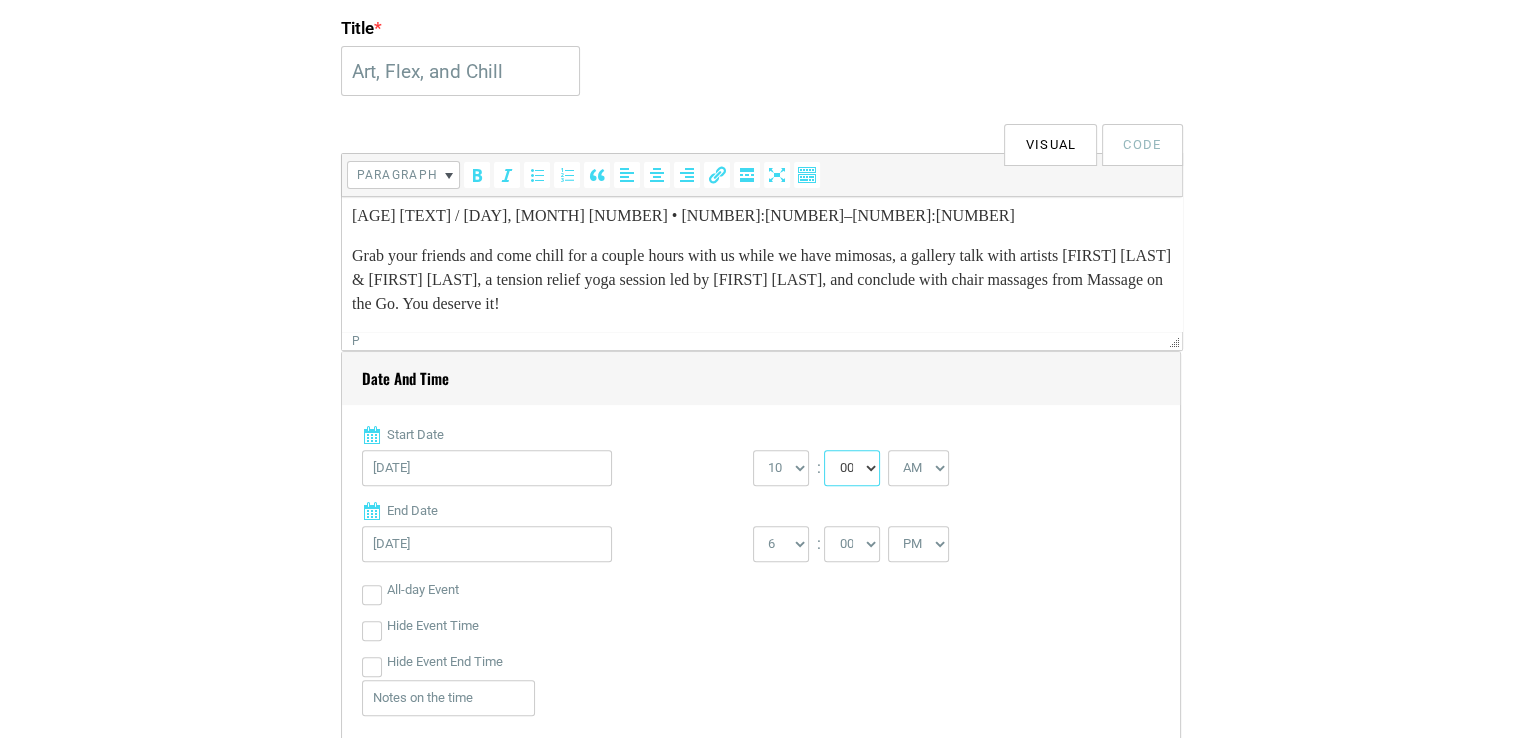 click on "00
05
10
15
20
25
30
35
40
45
50
55" at bounding box center [852, 468] 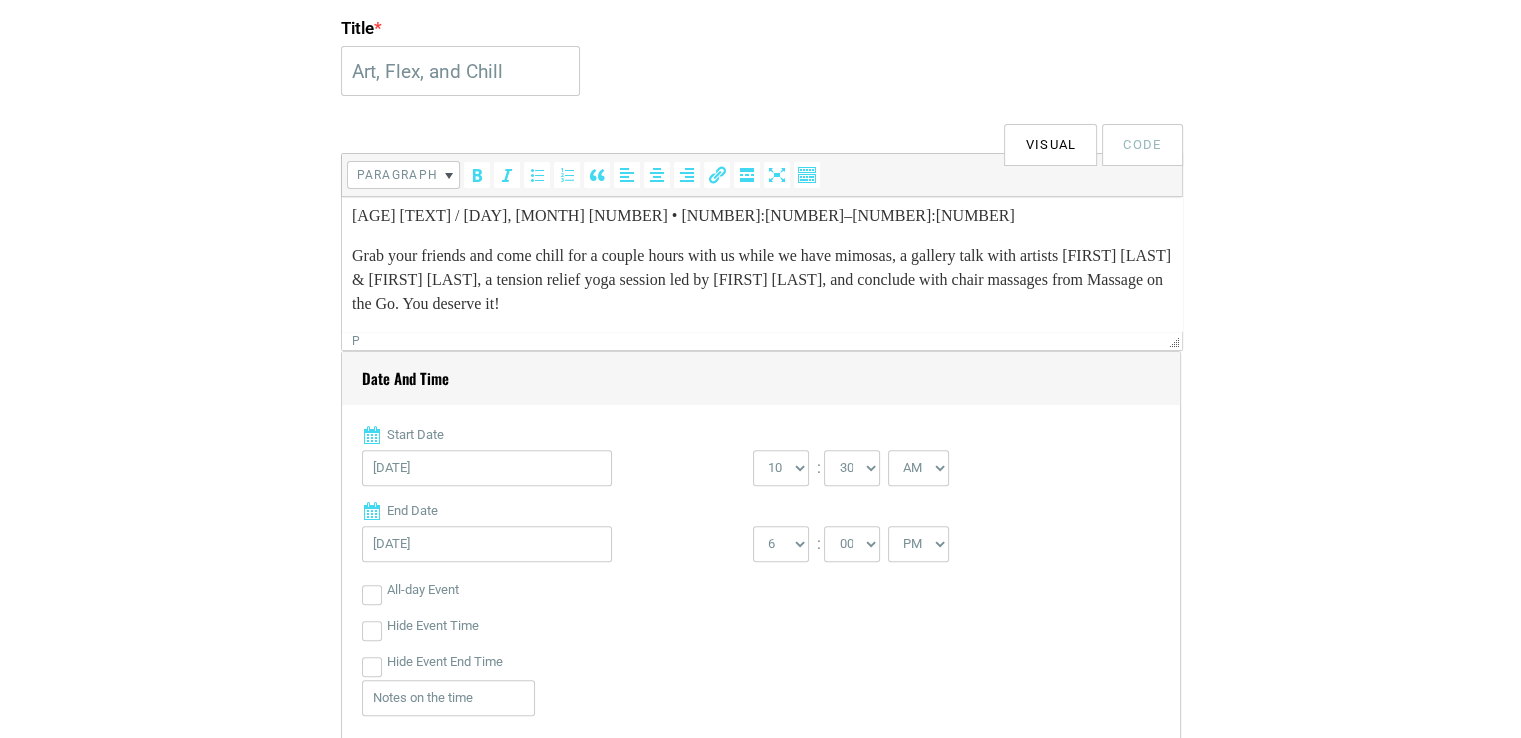 click on "0
1
2
3
4
5
6
7
8
9
10
11
12
:
00
05
10
15
20
25
30
35
40 45 50 55
AM" at bounding box center [948, 473] 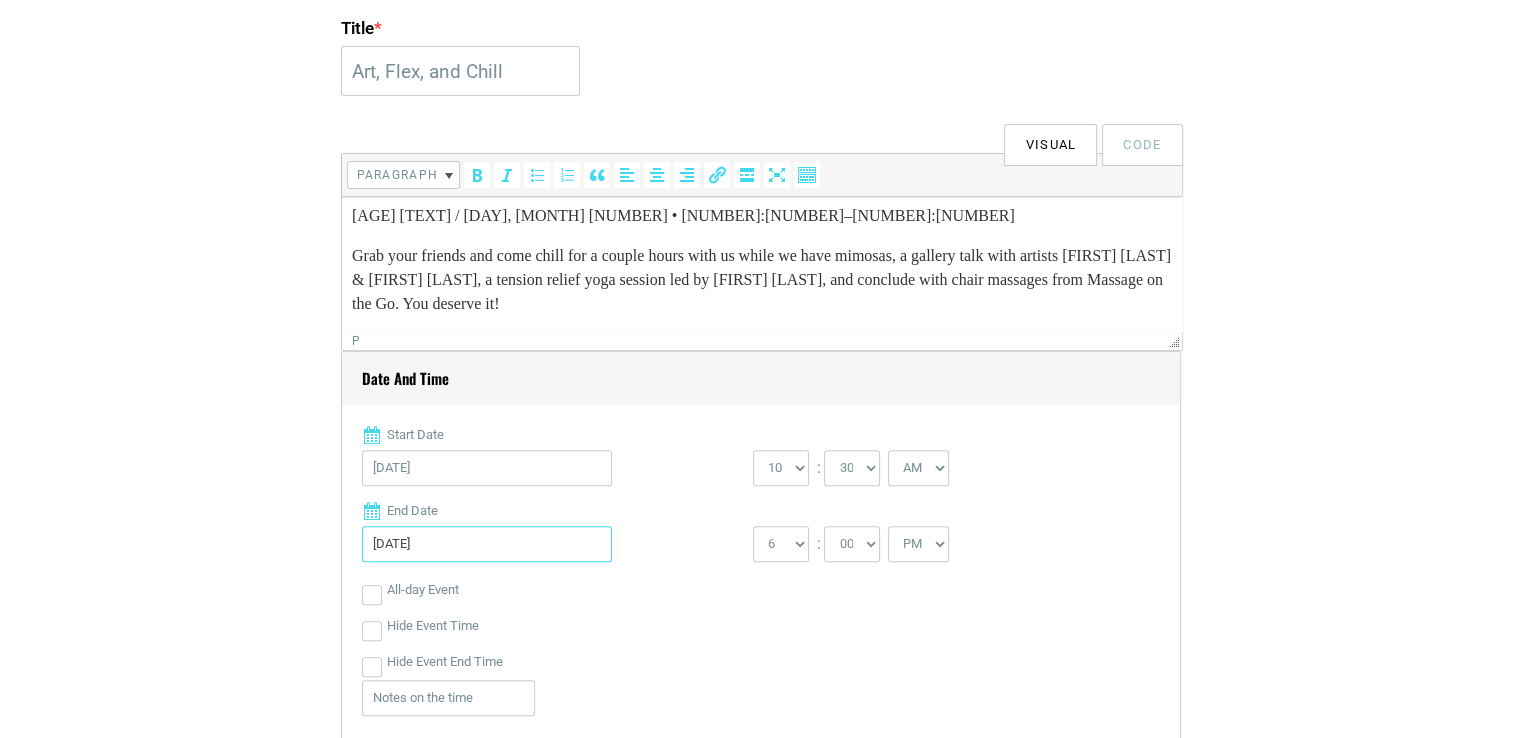 click on "[DATE]" at bounding box center [487, 544] 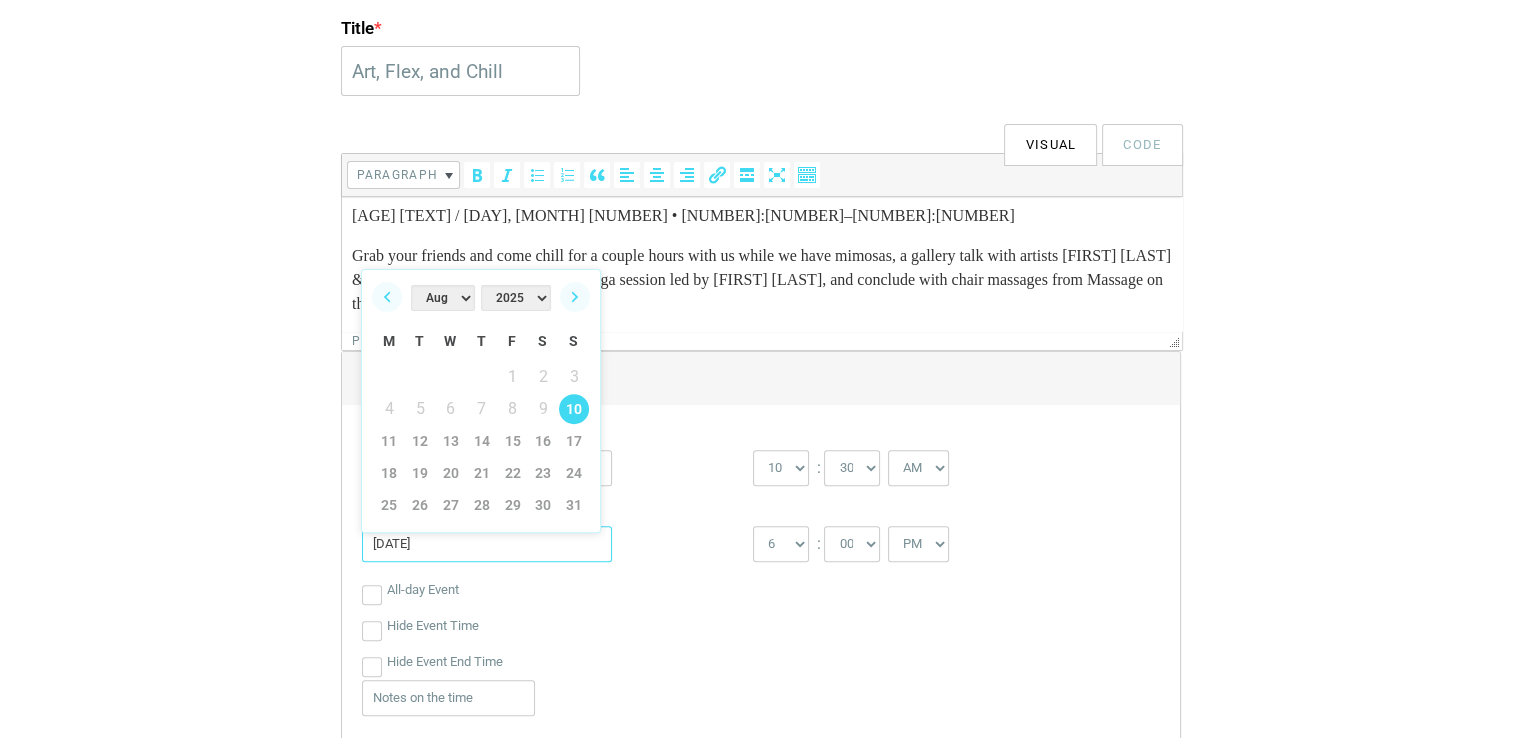click on "[DATE]" at bounding box center (487, 544) 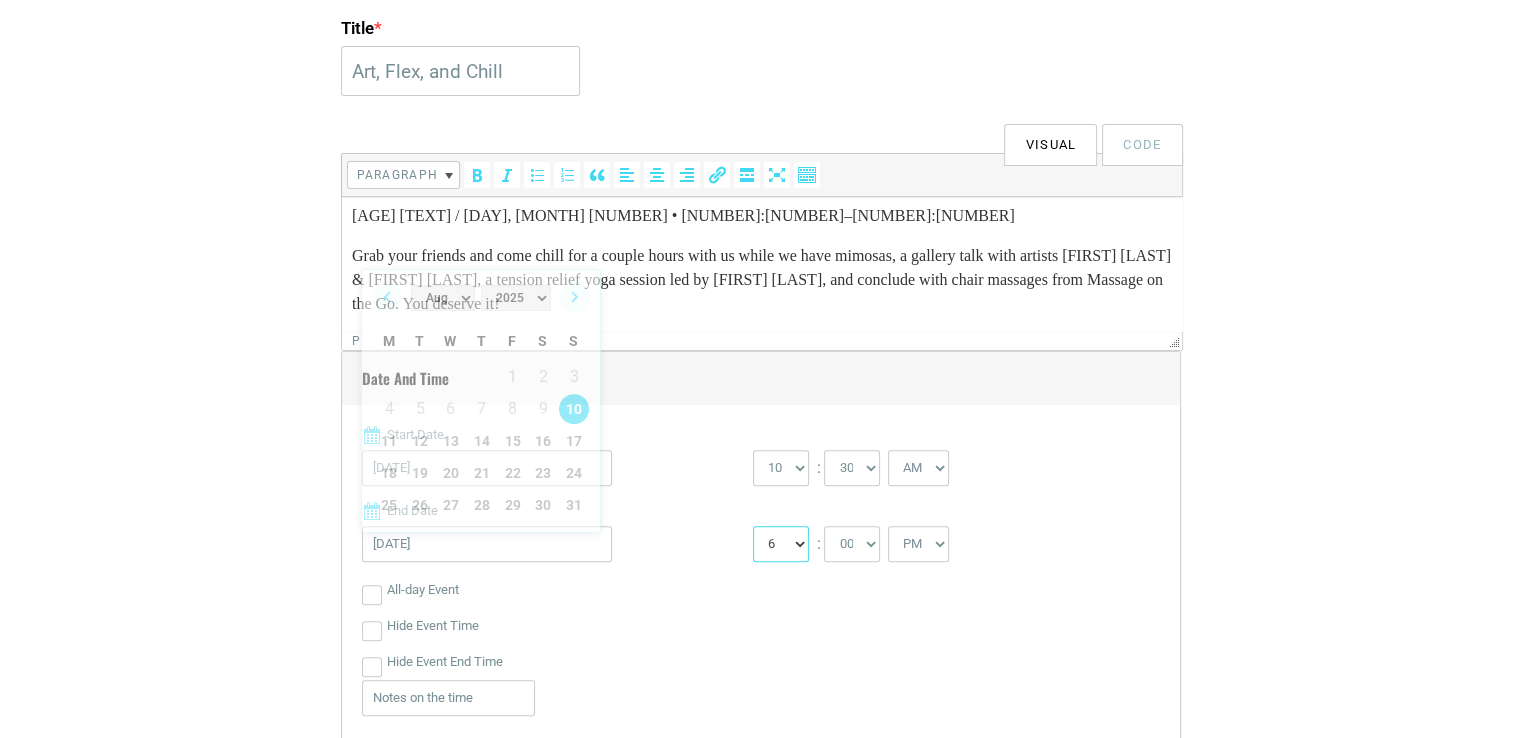 click on "1
2
3
4
5
6
7
8
9
10
11
12" at bounding box center (781, 544) 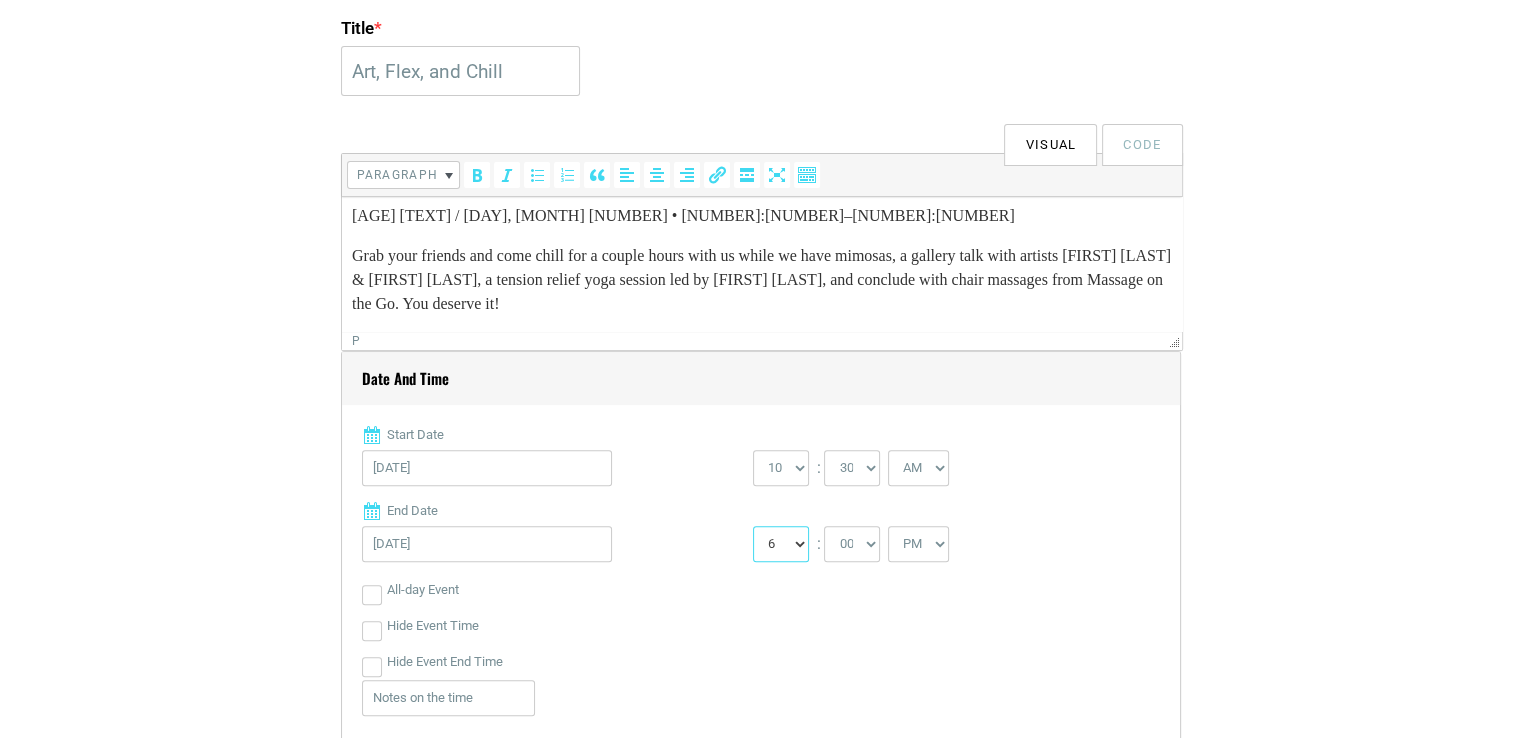 select on "12" 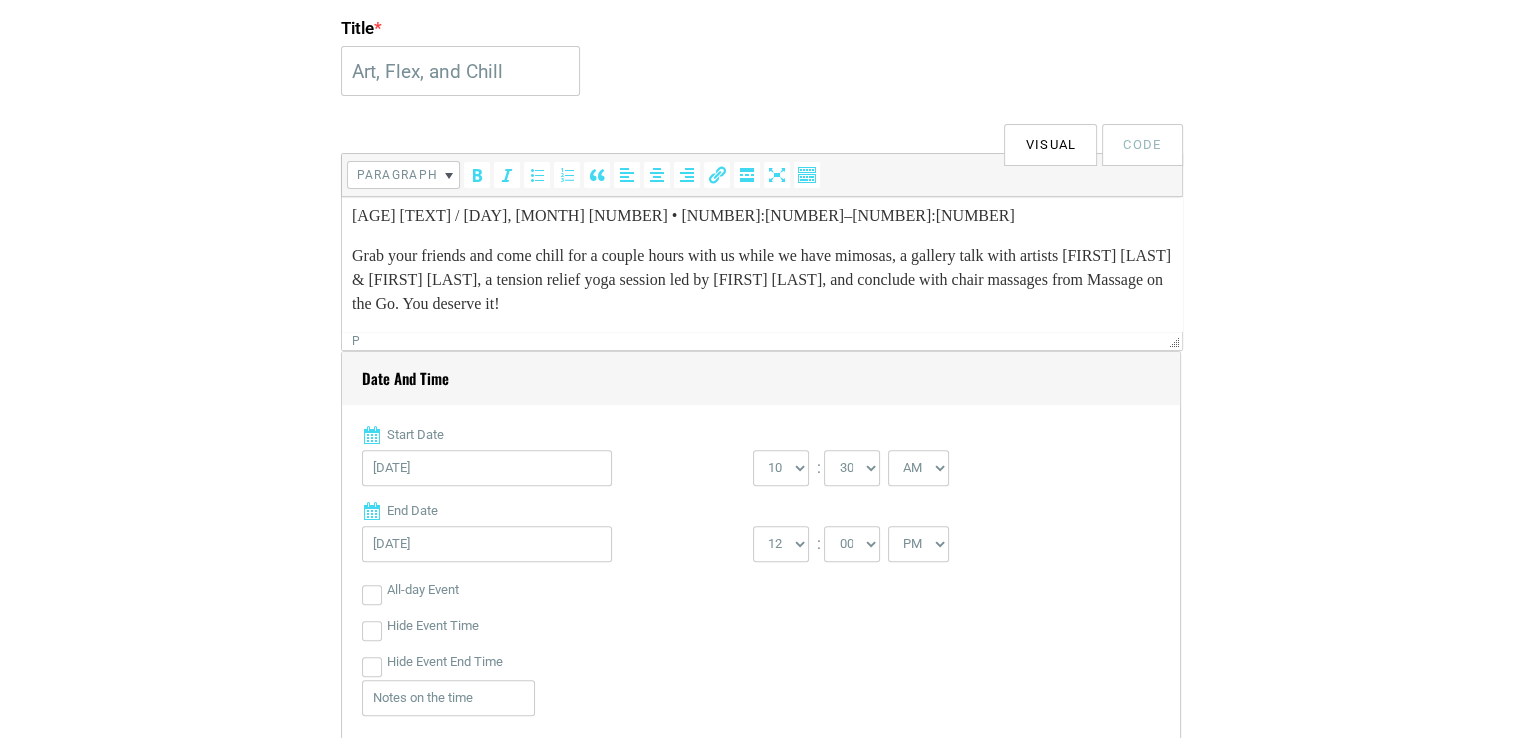 click on "1
2
3
4
5
6
7
8
9
10
11
12
:
00
05
10
15
20
25
30
35
40
45 50 55
AM PM" at bounding box center (948, 549) 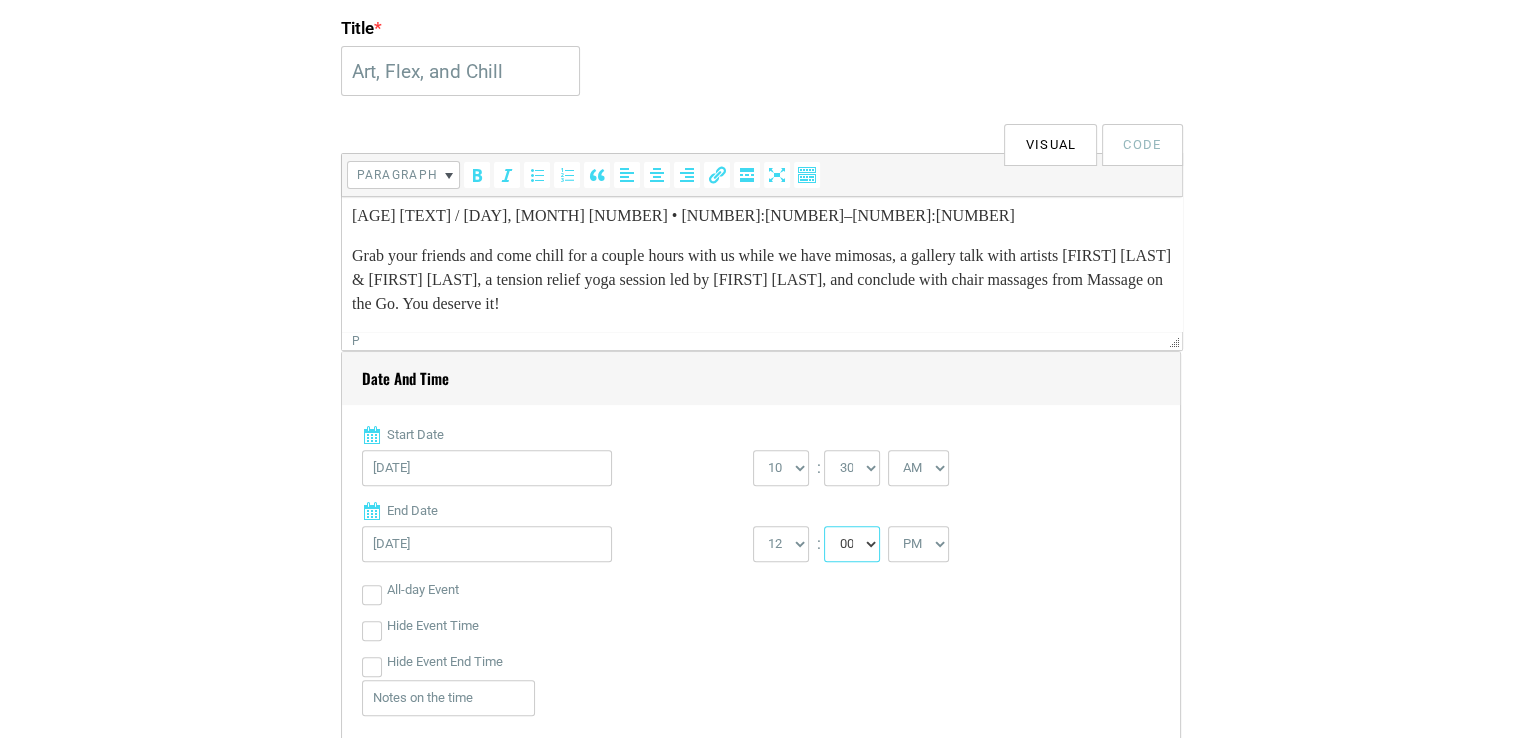 click on "00
05
10
15
20
25
30
35
40
45
50
55" at bounding box center [852, 544] 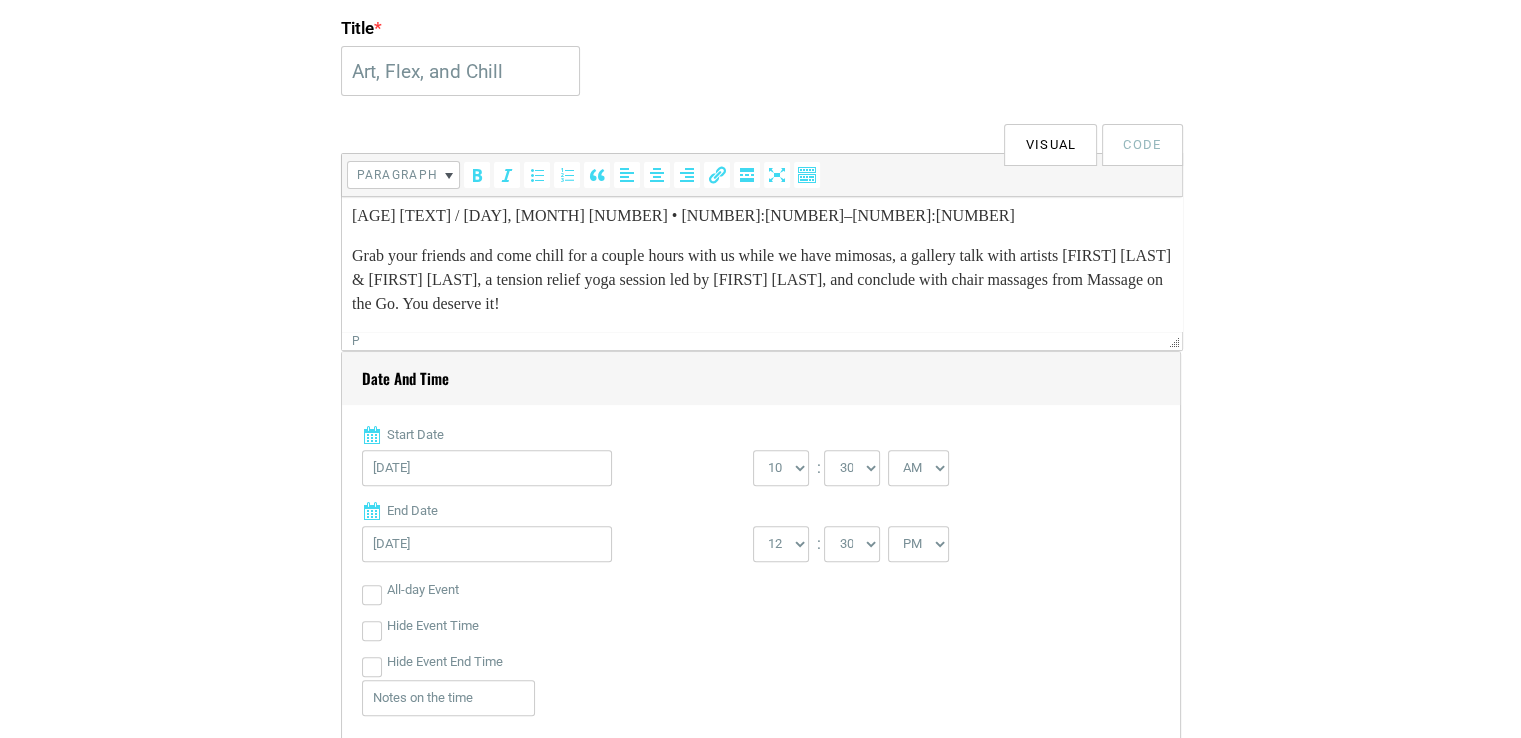 click on "1
2
3
4
5
6
7
8
9
10
11
12
:
00
05
10
15
20
25
30
35
40
45 50 55
AM PM" at bounding box center (948, 549) 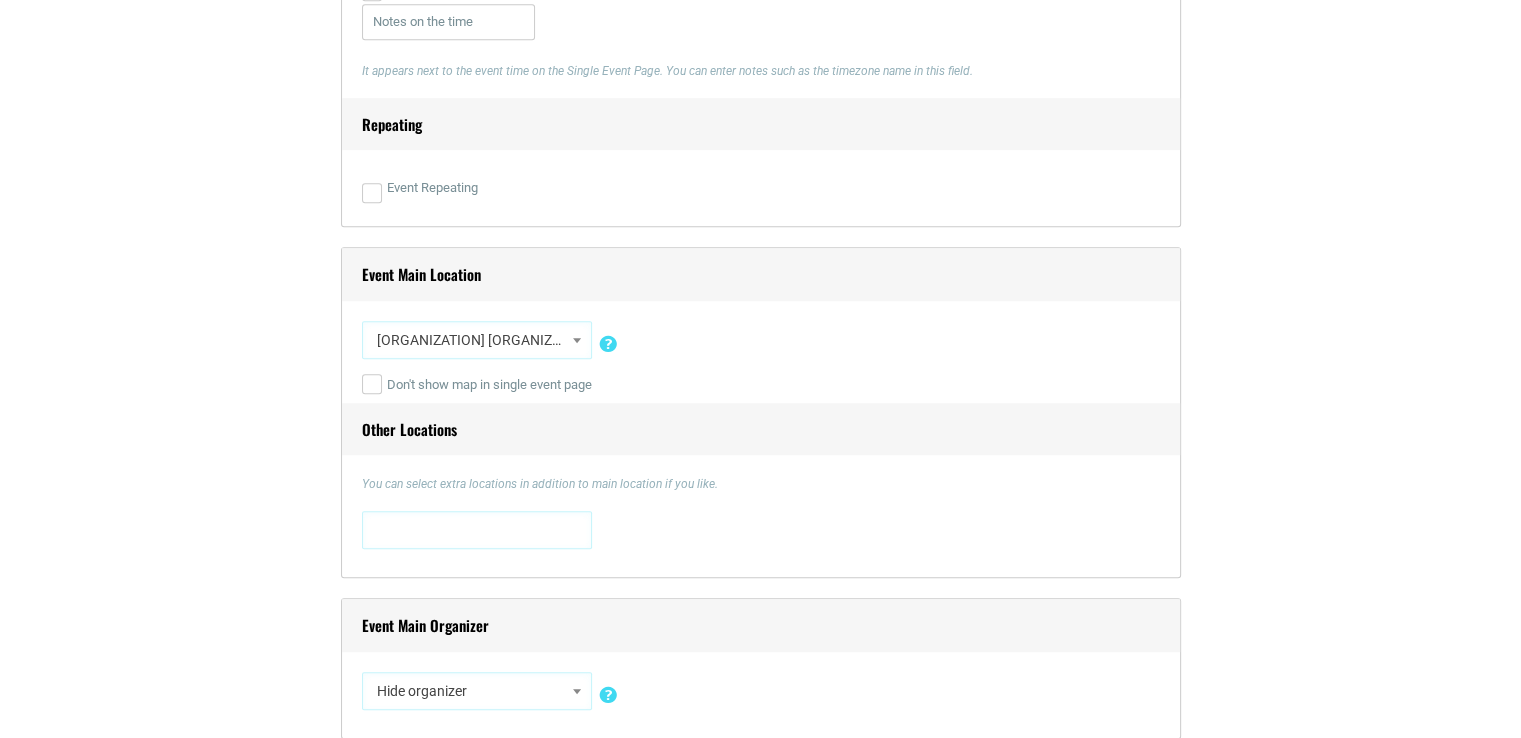 scroll, scrollTop: 1300, scrollLeft: 0, axis: vertical 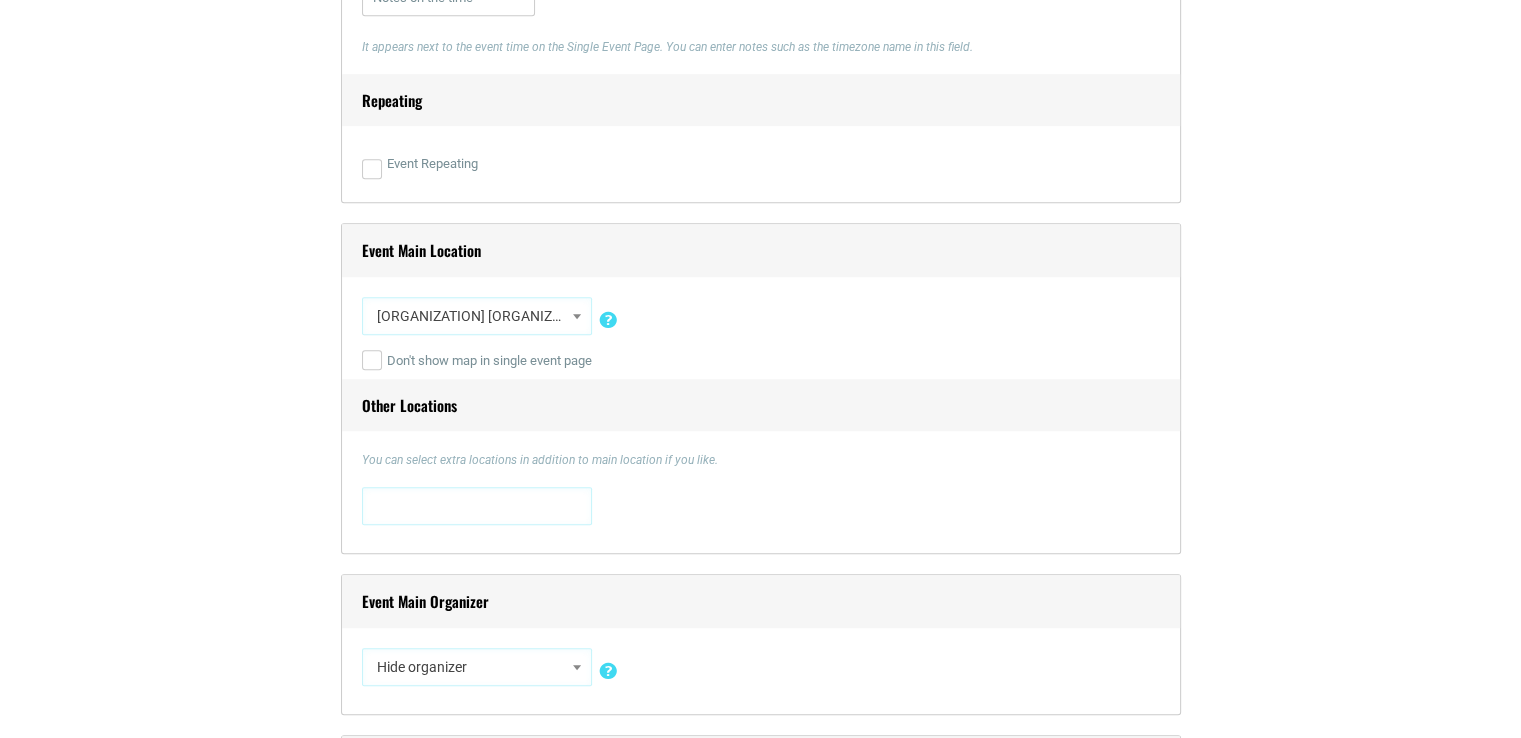 click on "[ORGANIZATION] [ORGANIZATION]" at bounding box center (477, 316) 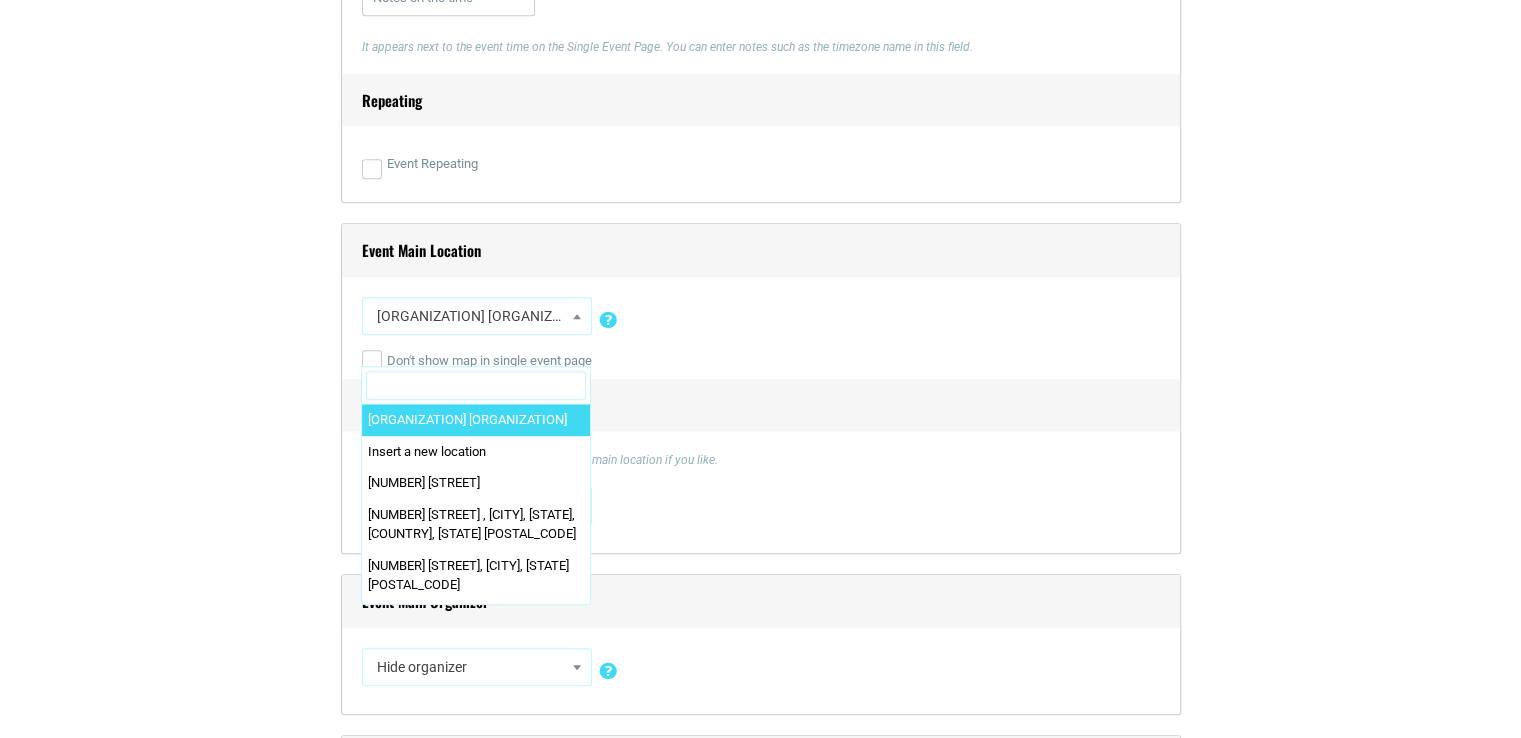 click on "[ORGANIZATION] [ORGANIZATION]" at bounding box center [477, 316] 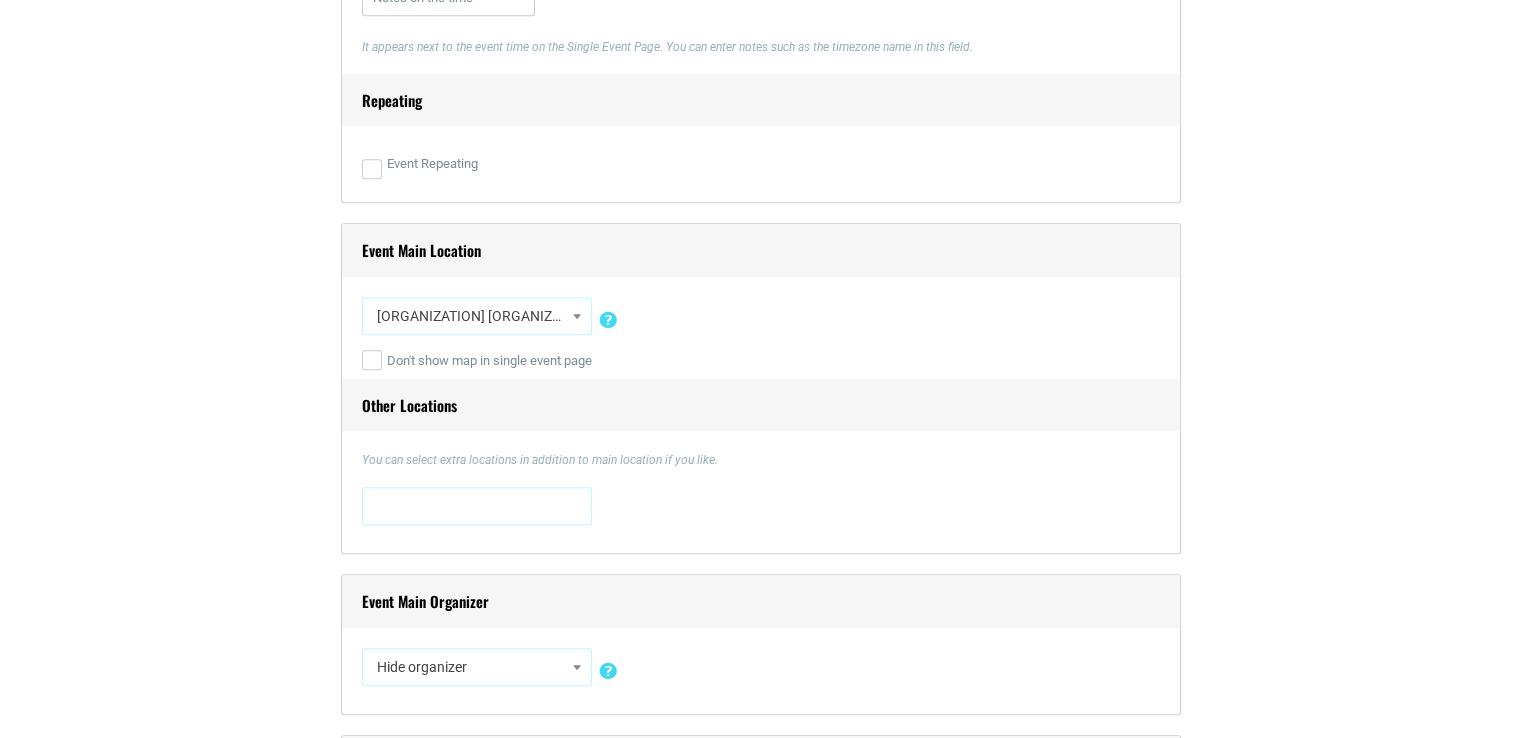 click at bounding box center [577, 316] 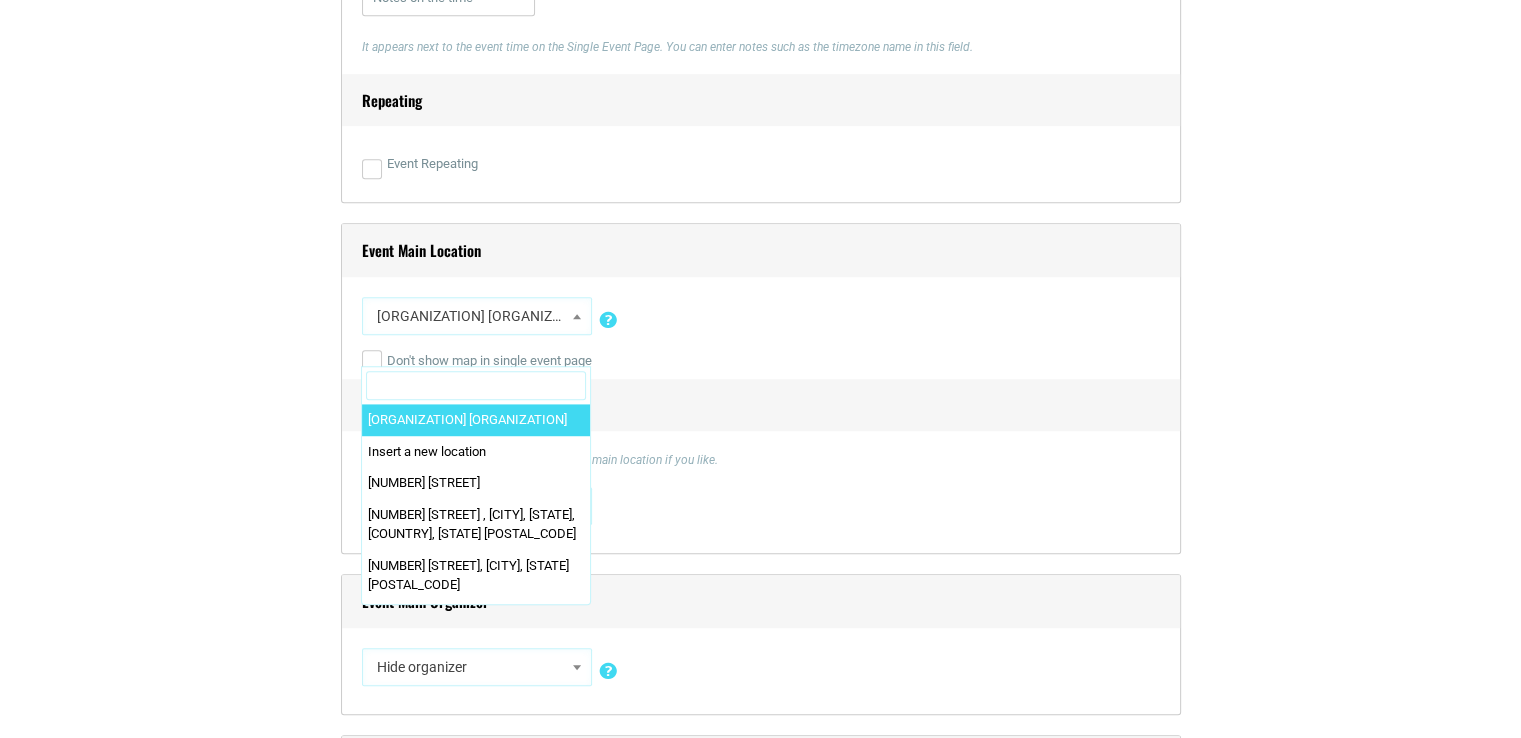 click at bounding box center [476, 386] 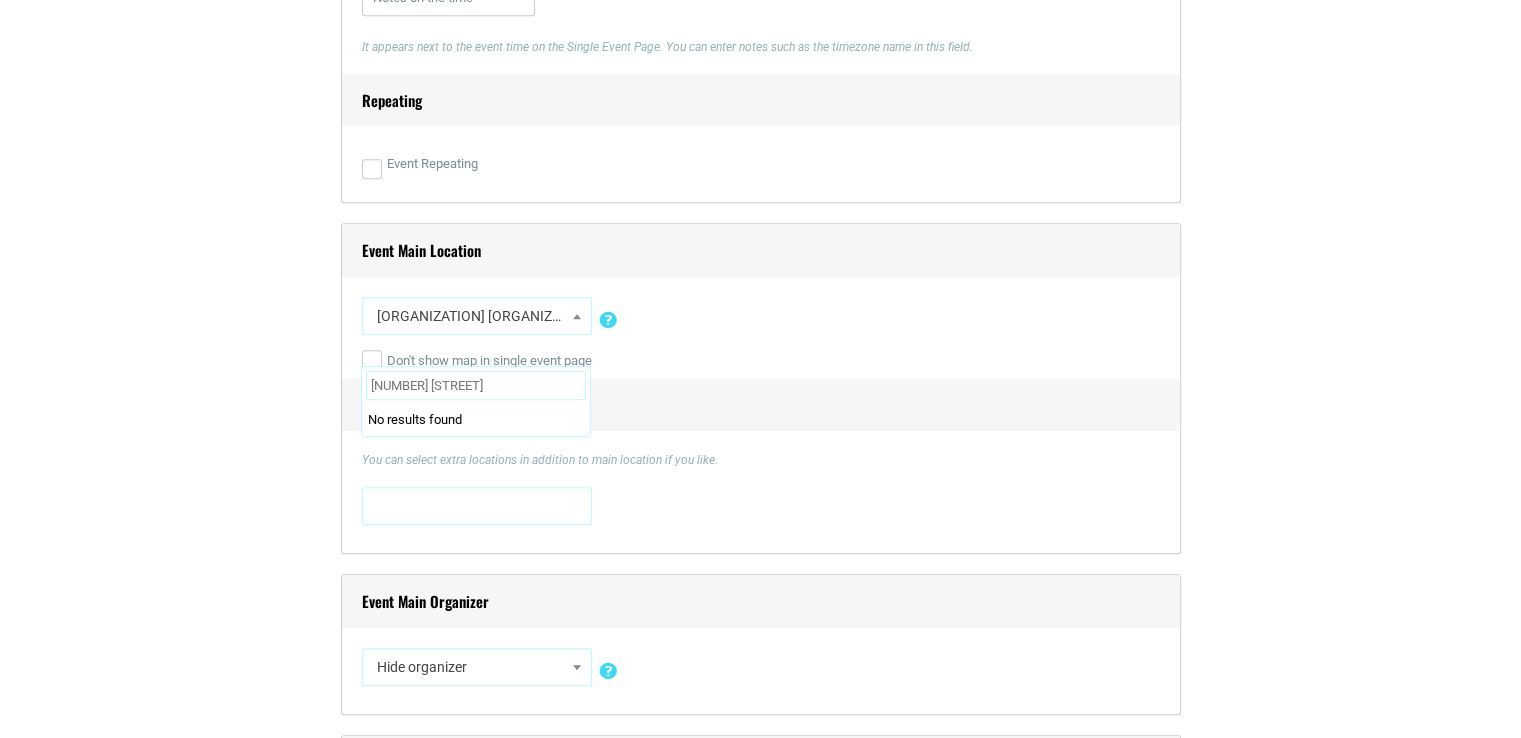 click on "[NUMBER] [STREET]" at bounding box center (476, 386) 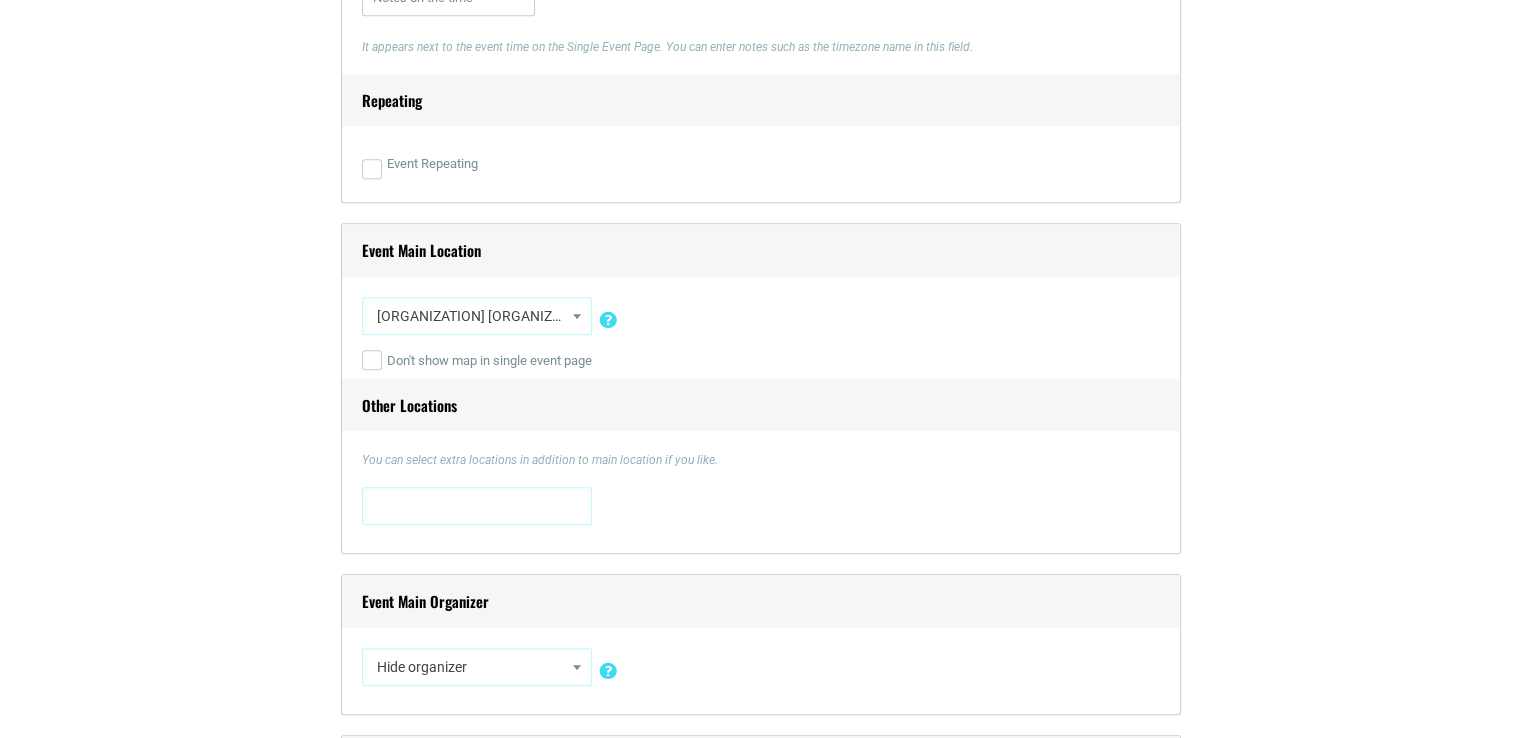 click on "Don't show map in single event page" at bounding box center (761, 361) 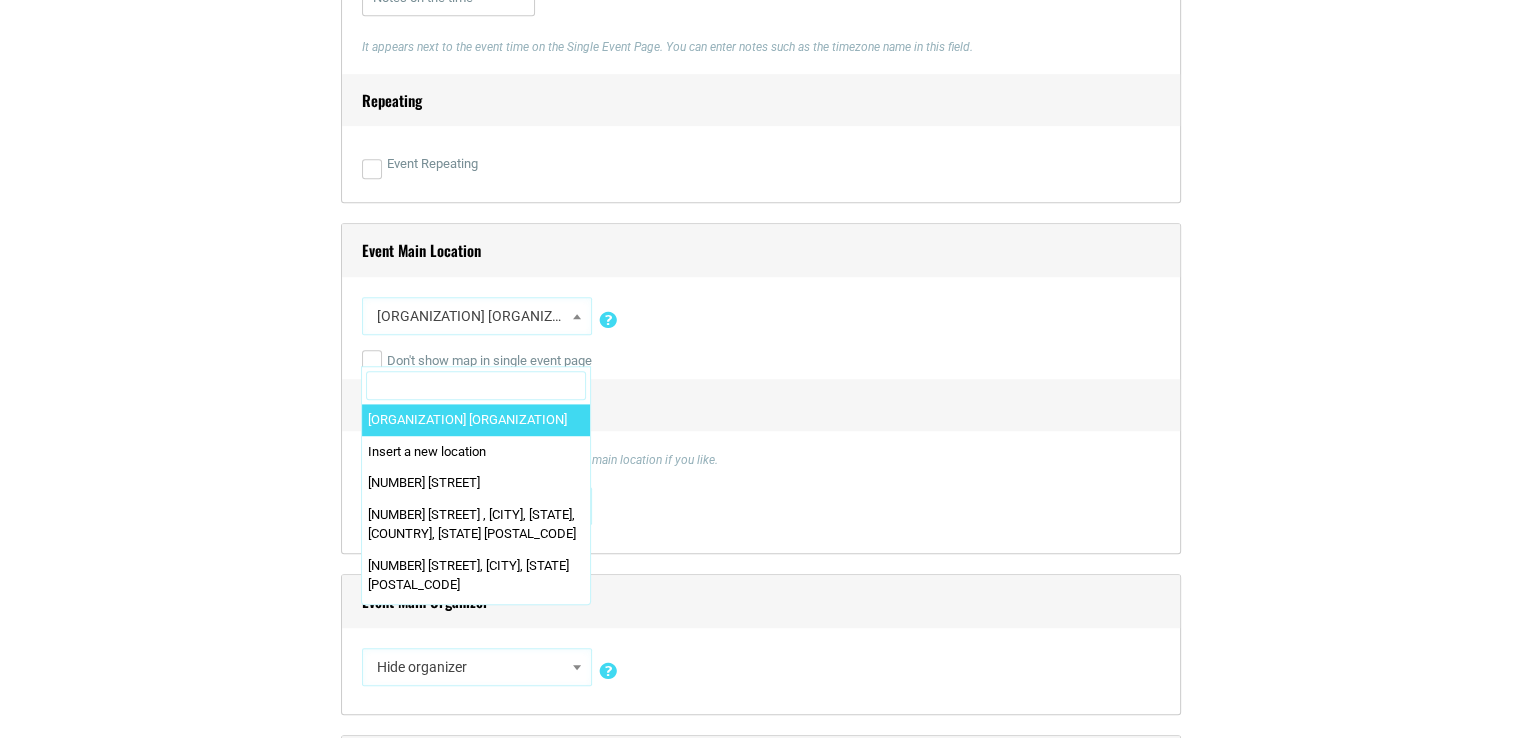 click on "[ORGANIZATION] [ORGANIZATION]" at bounding box center [477, 316] 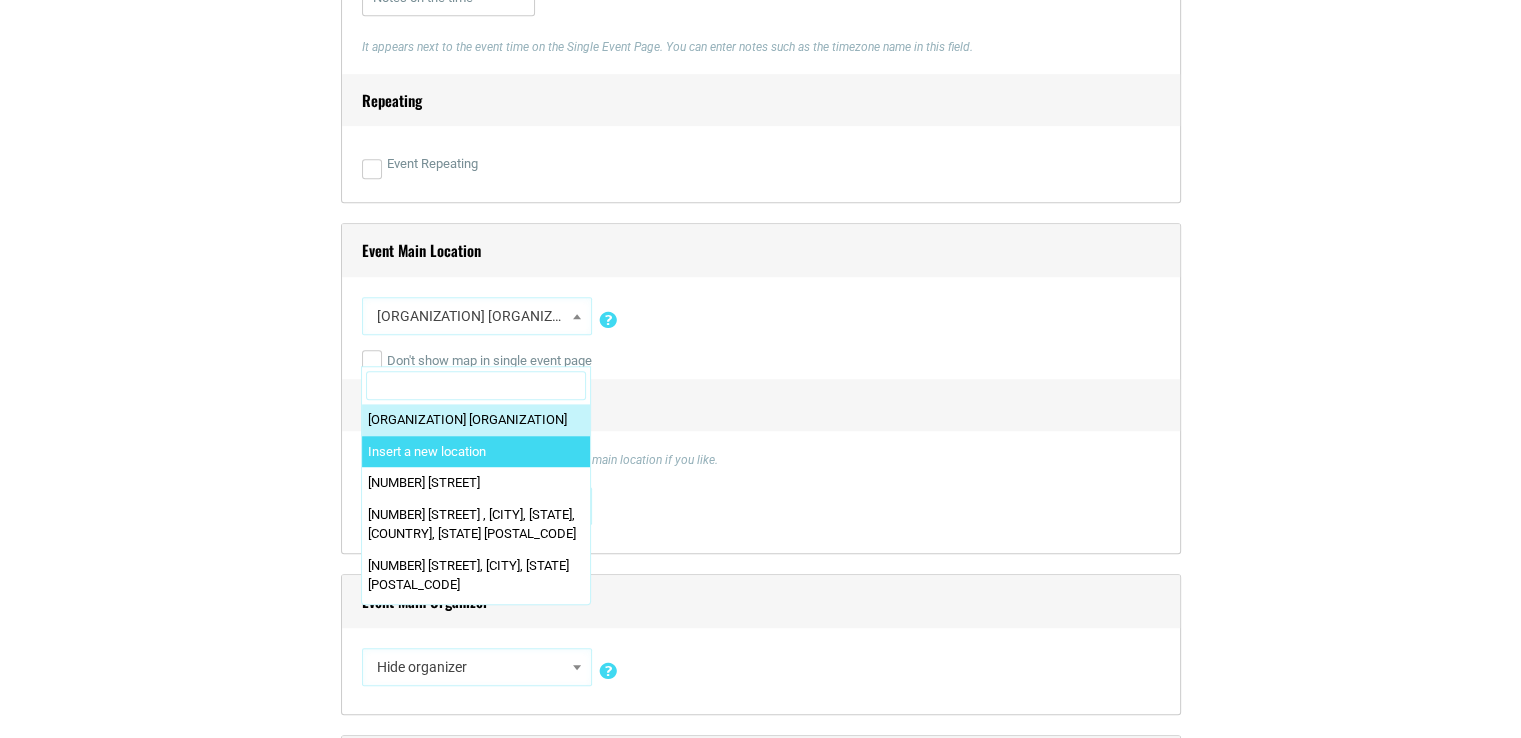 select on "0" 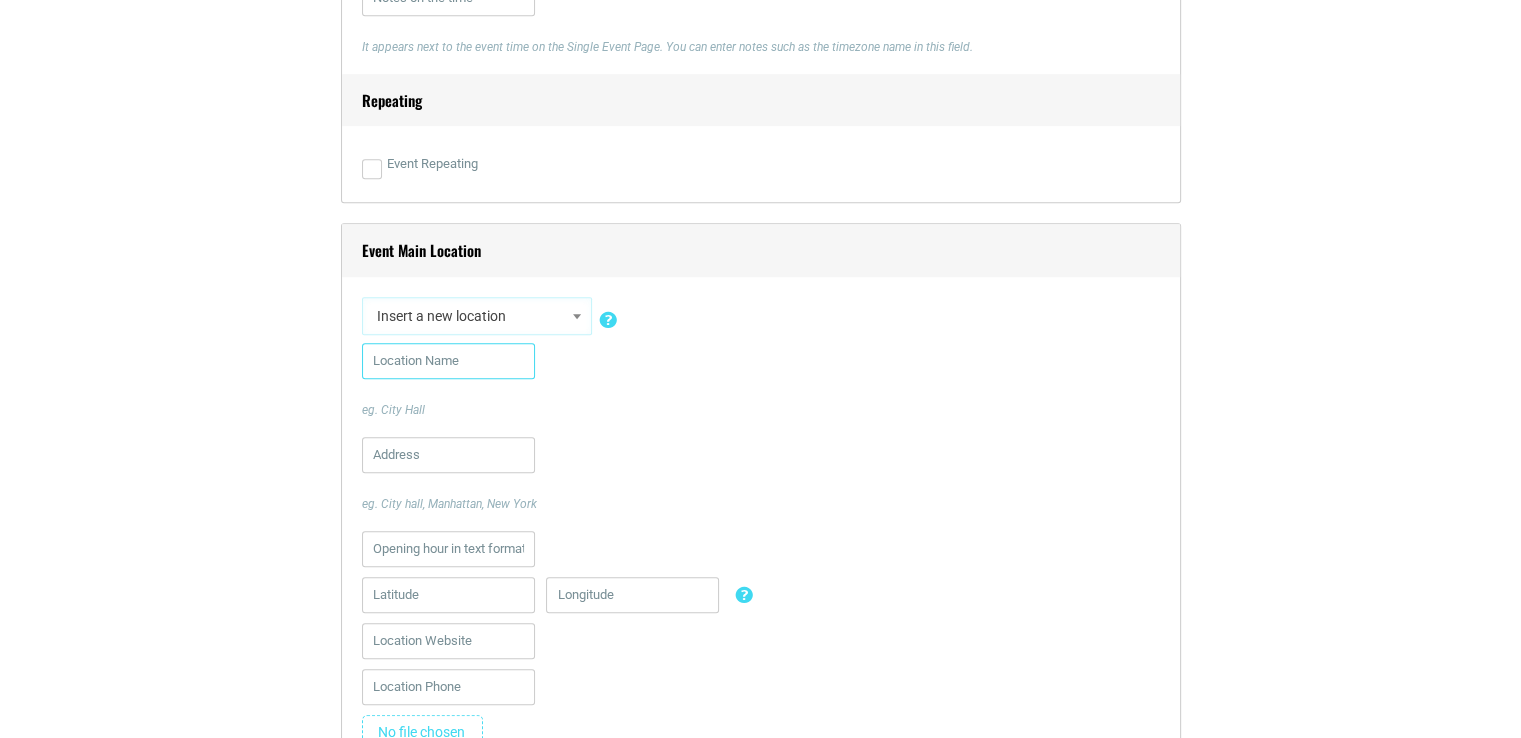click at bounding box center [448, 361] 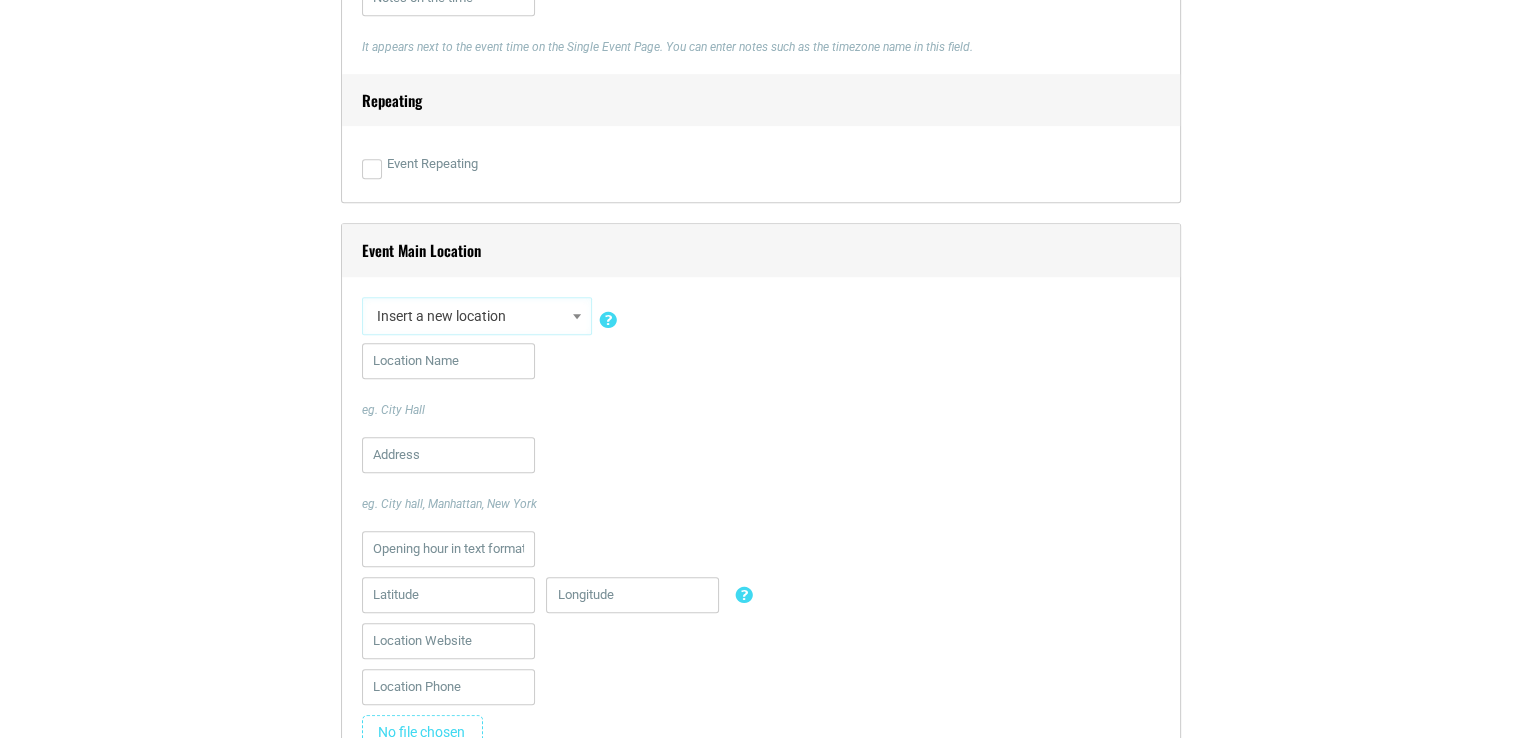 click on "Insert a new location" at bounding box center (477, 316) 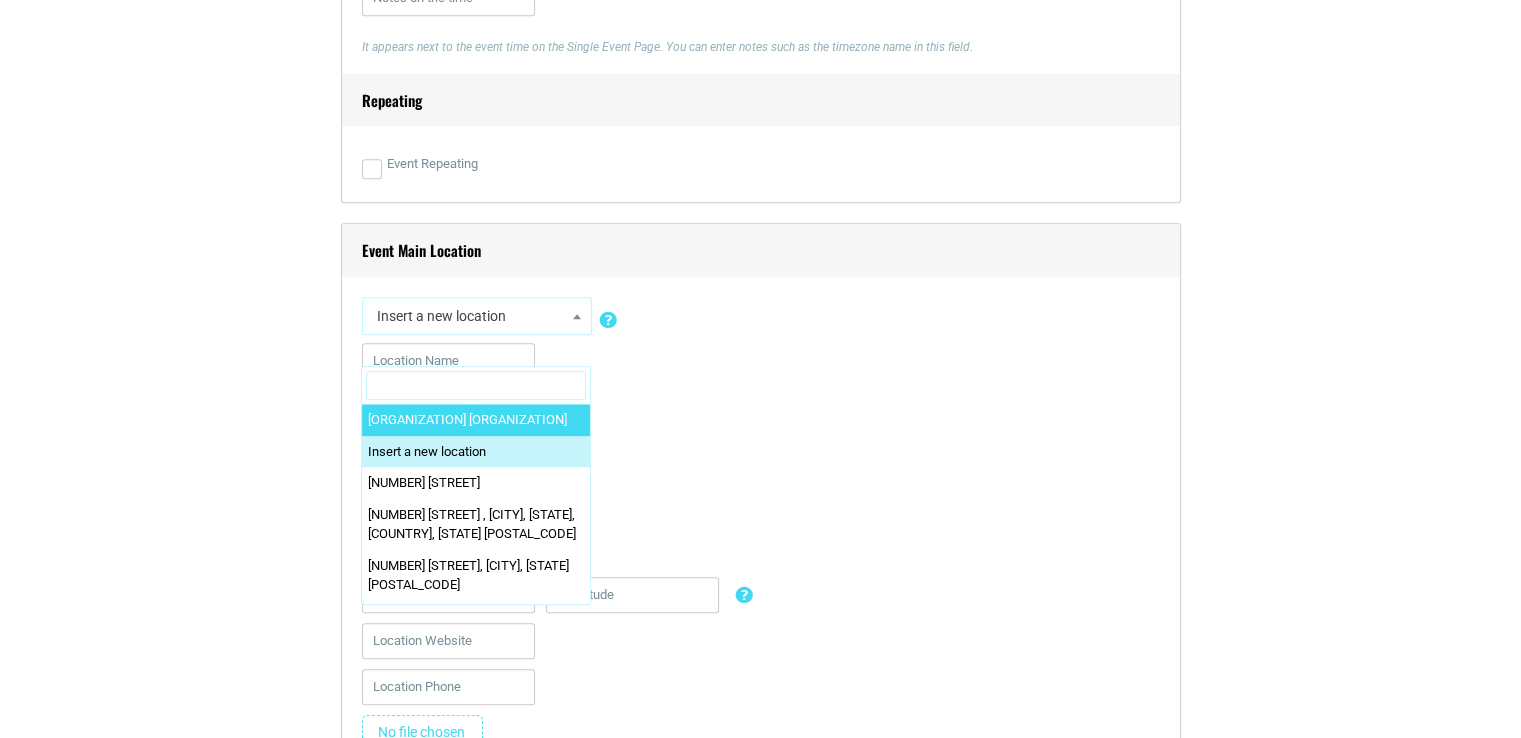 click at bounding box center [476, 386] 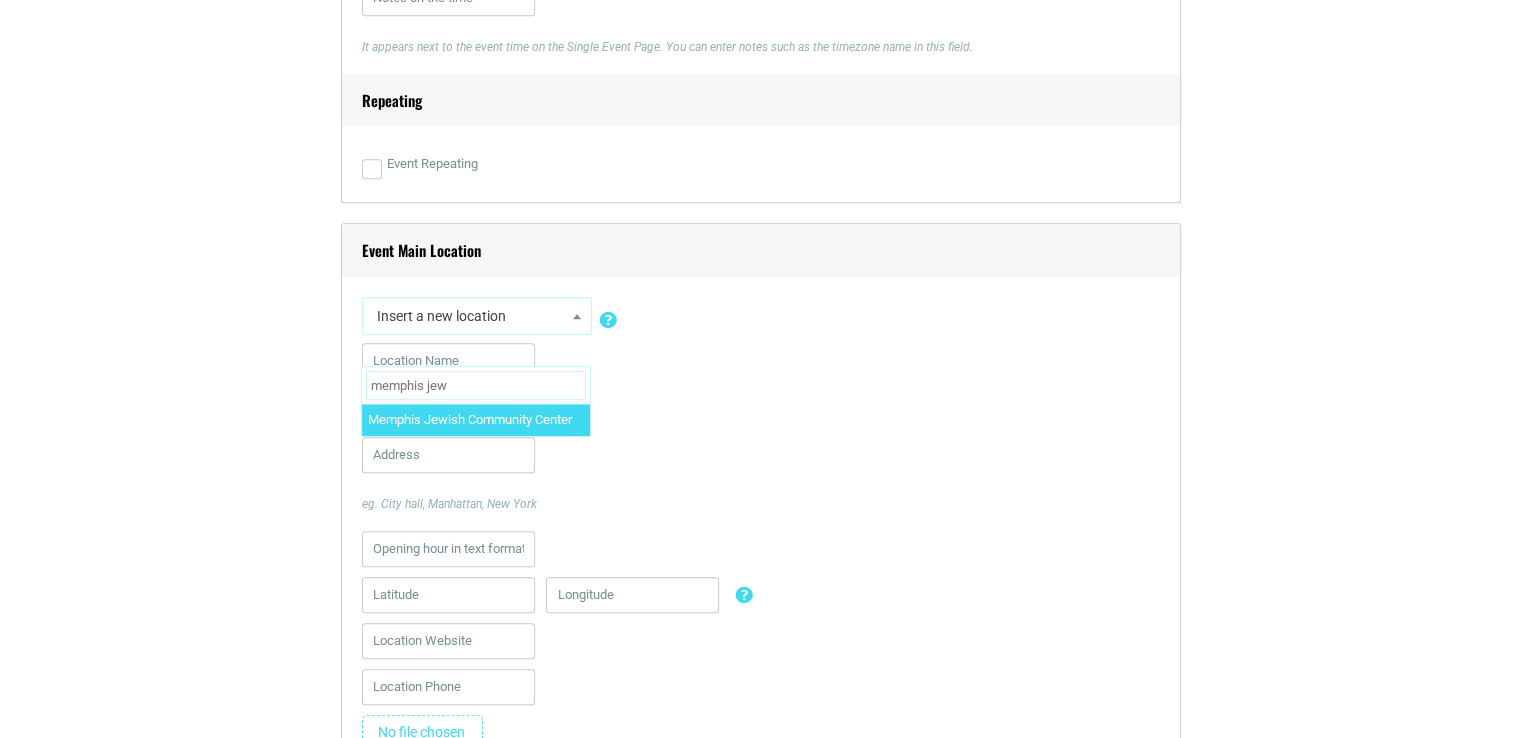 type on "memphis jew" 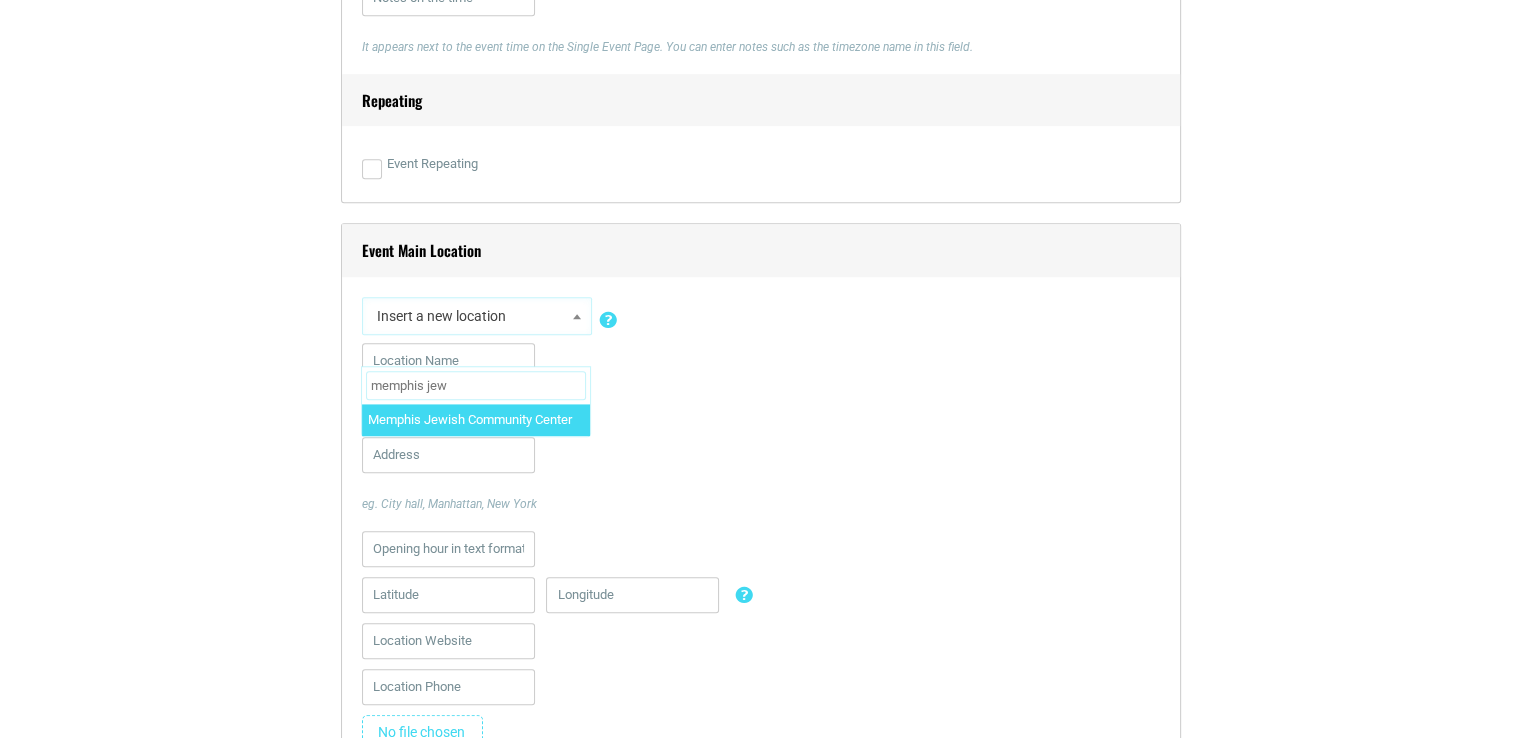 select on "4824" 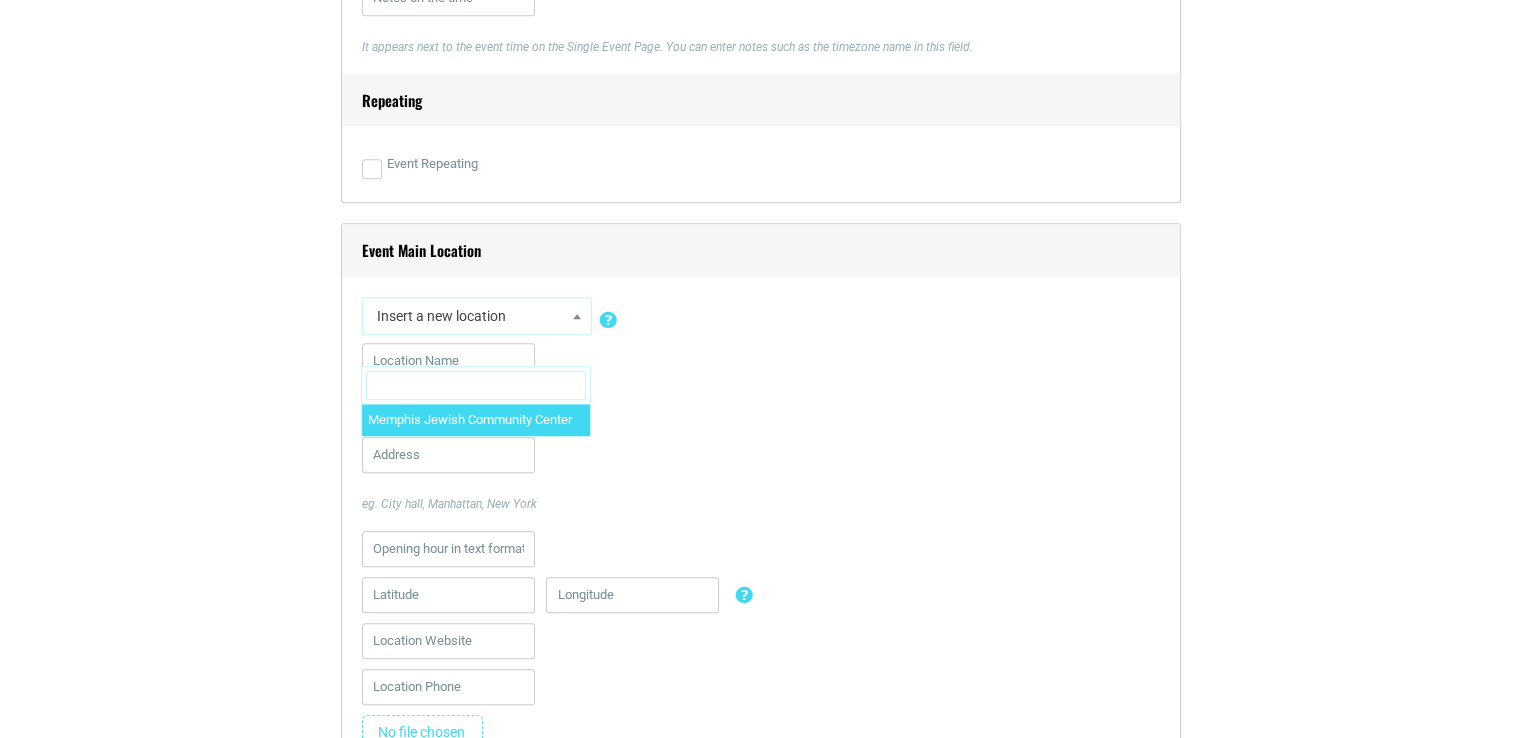 click on "Other Locations" at bounding box center [761, 823] 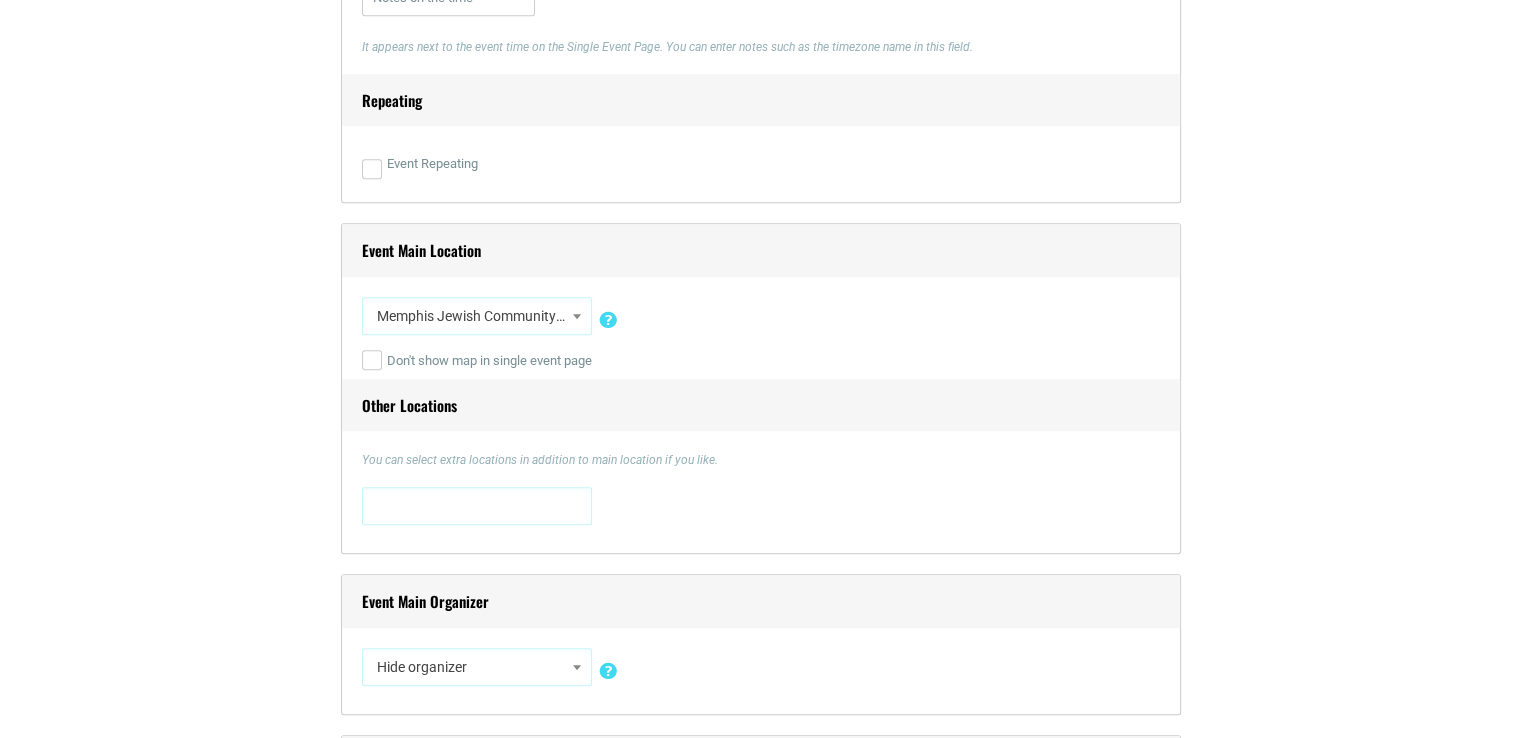click on "[DATE] [TIME]" at bounding box center (761, 1122) 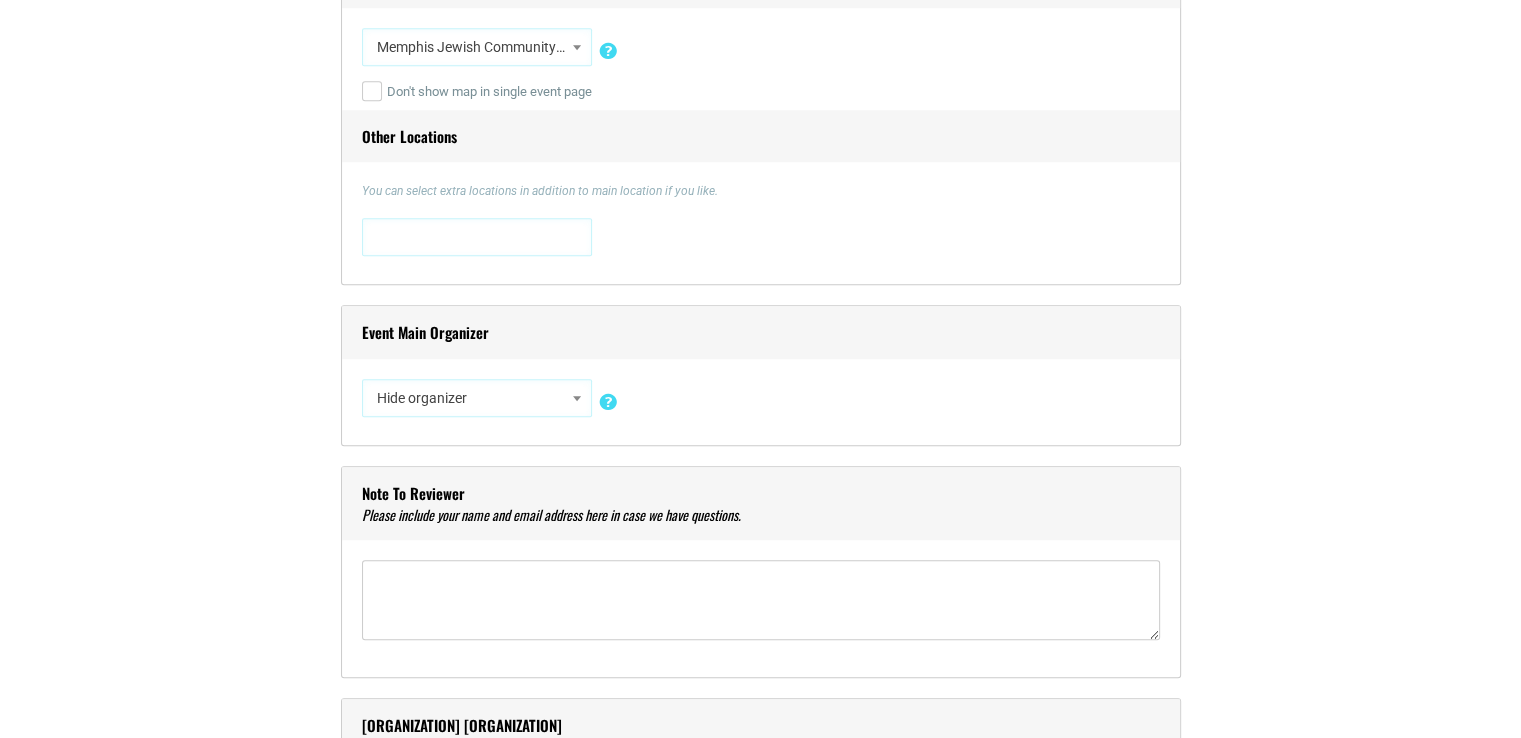 scroll, scrollTop: 1600, scrollLeft: 0, axis: vertical 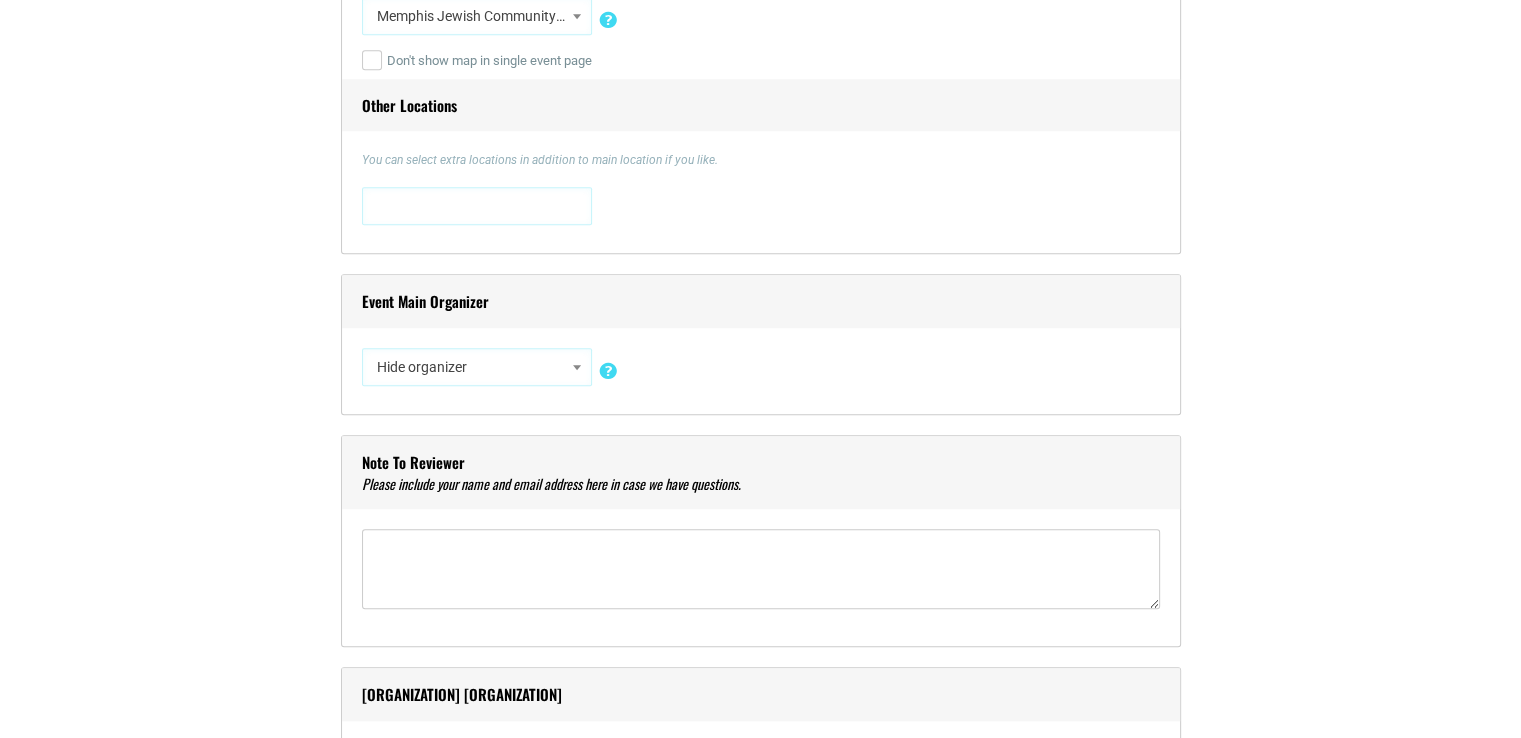 click on "Hide organizer" at bounding box center [477, 367] 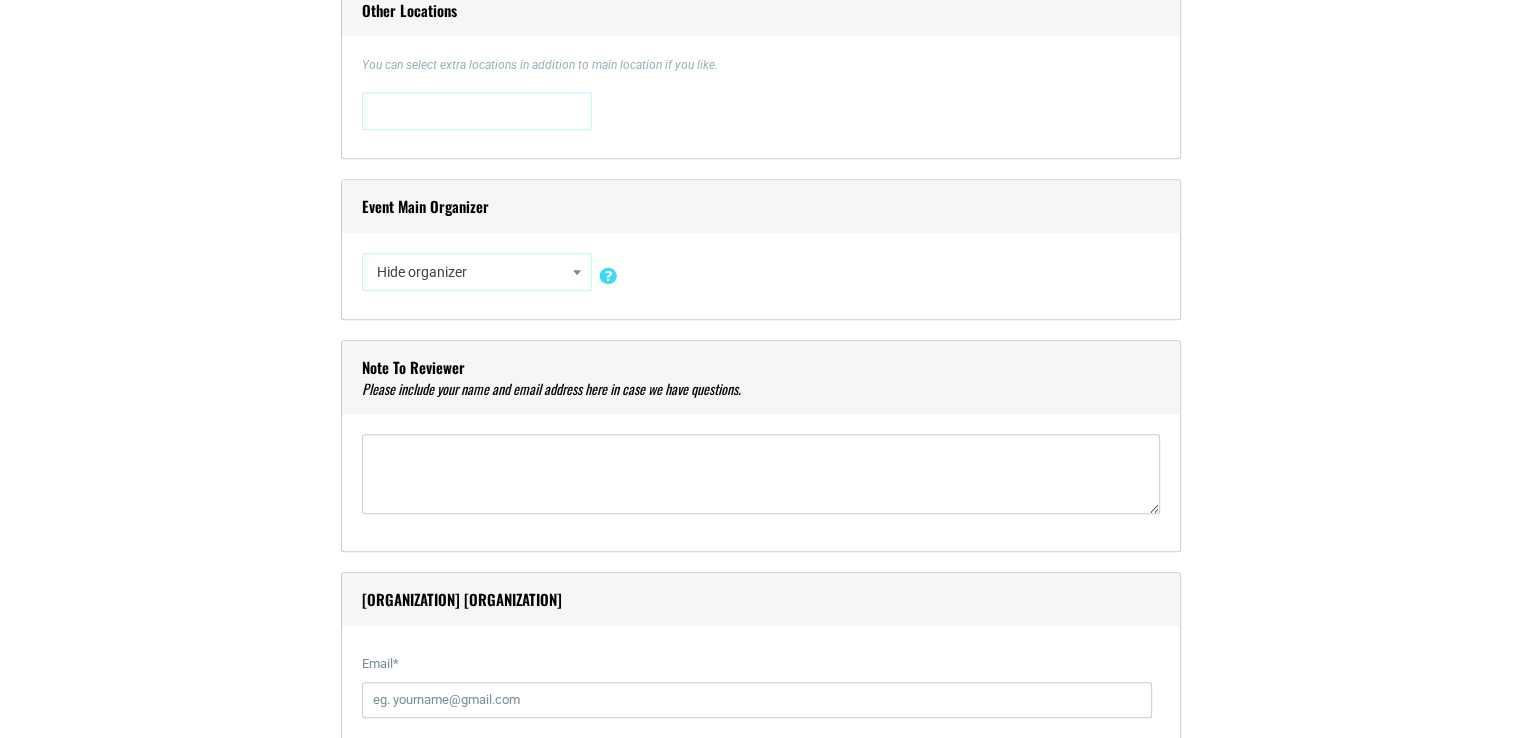 scroll, scrollTop: 1800, scrollLeft: 0, axis: vertical 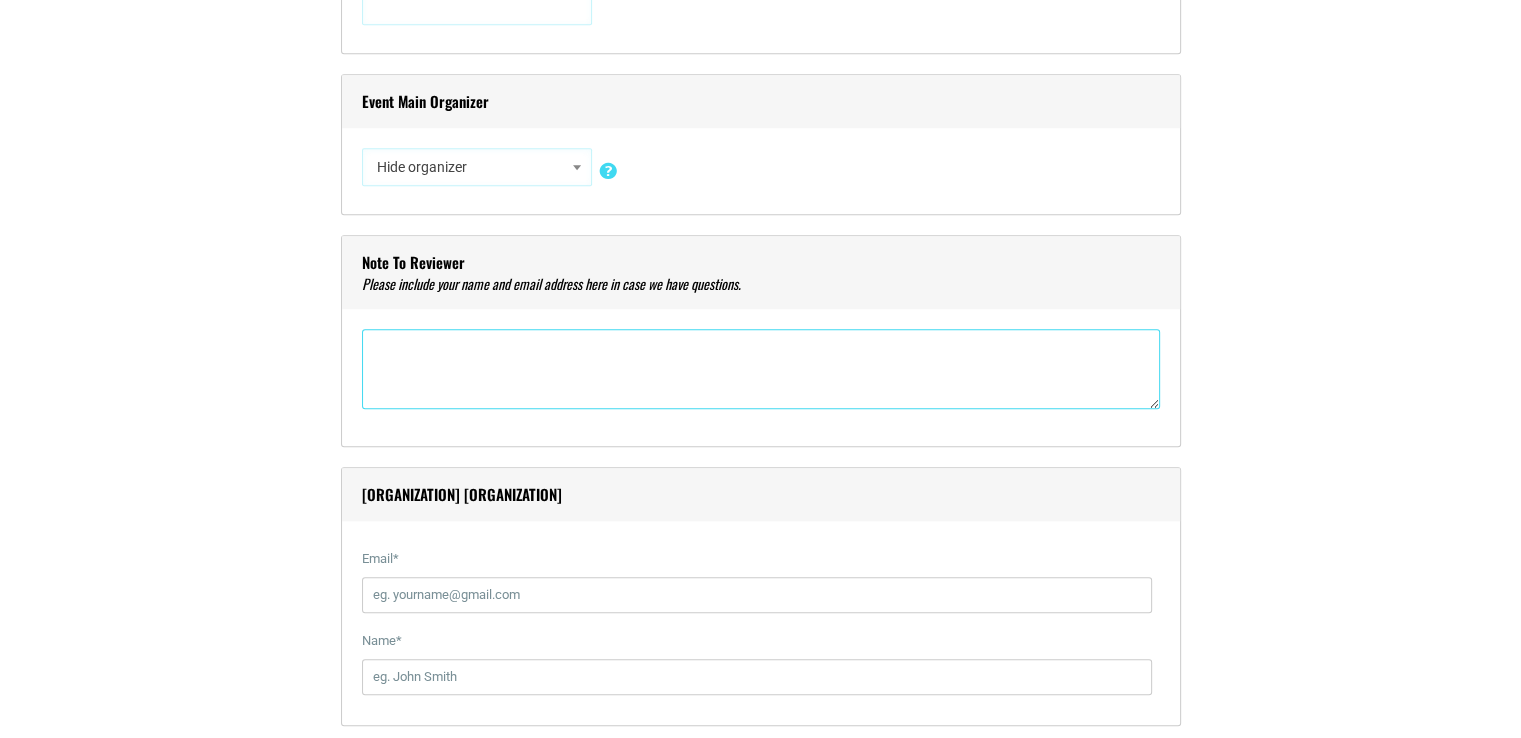 click at bounding box center [761, 369] 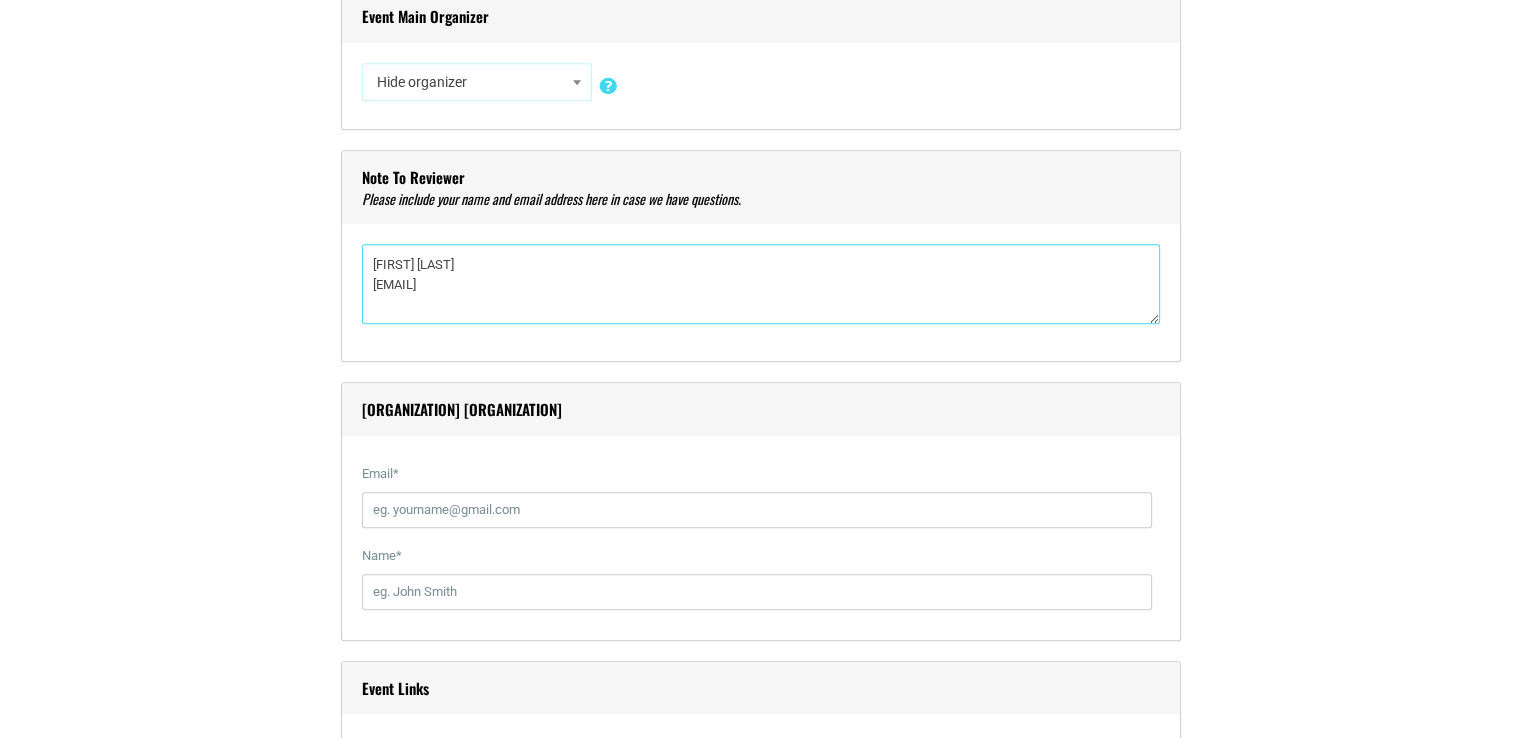 scroll, scrollTop: 2000, scrollLeft: 0, axis: vertical 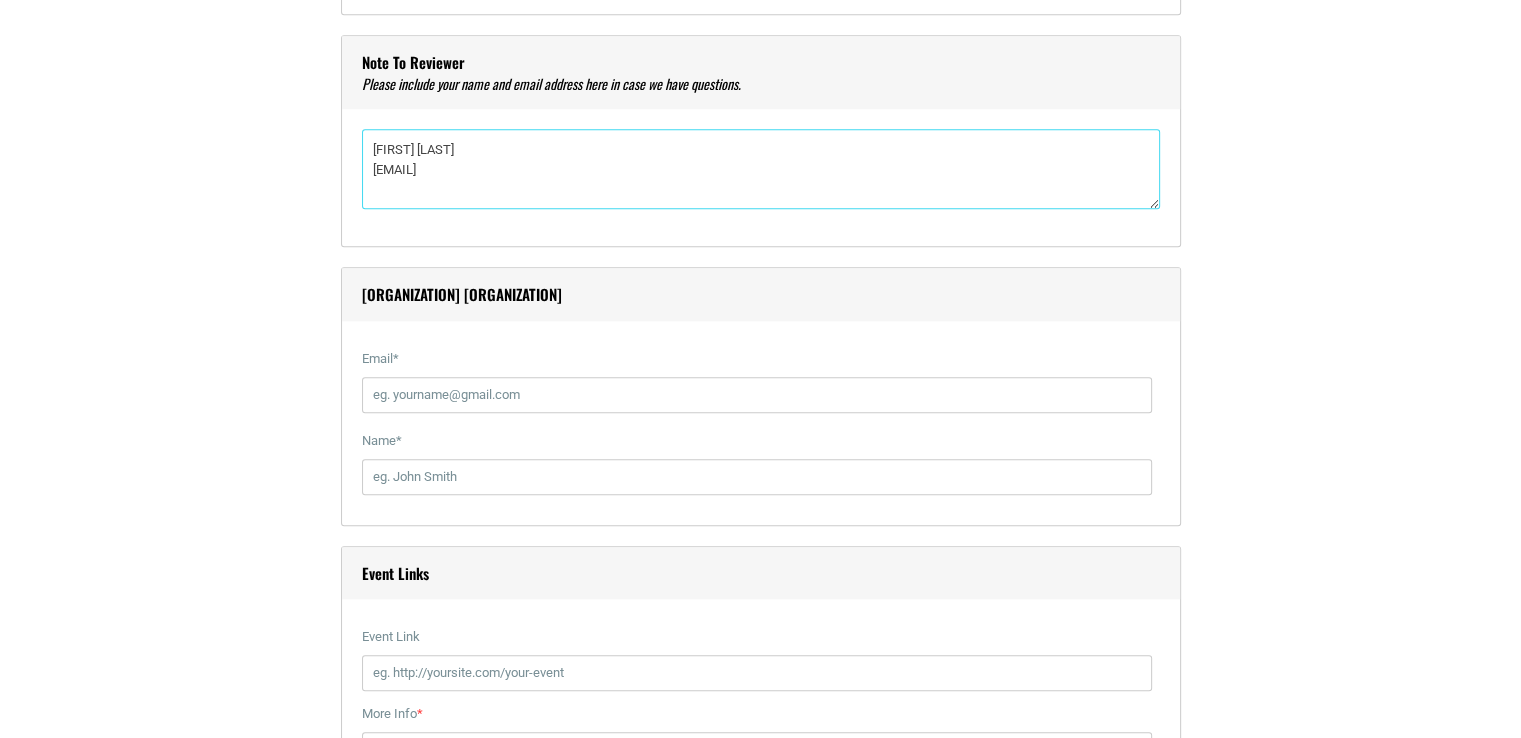 type on "[FIRST] [LAST]
[EMAIL]" 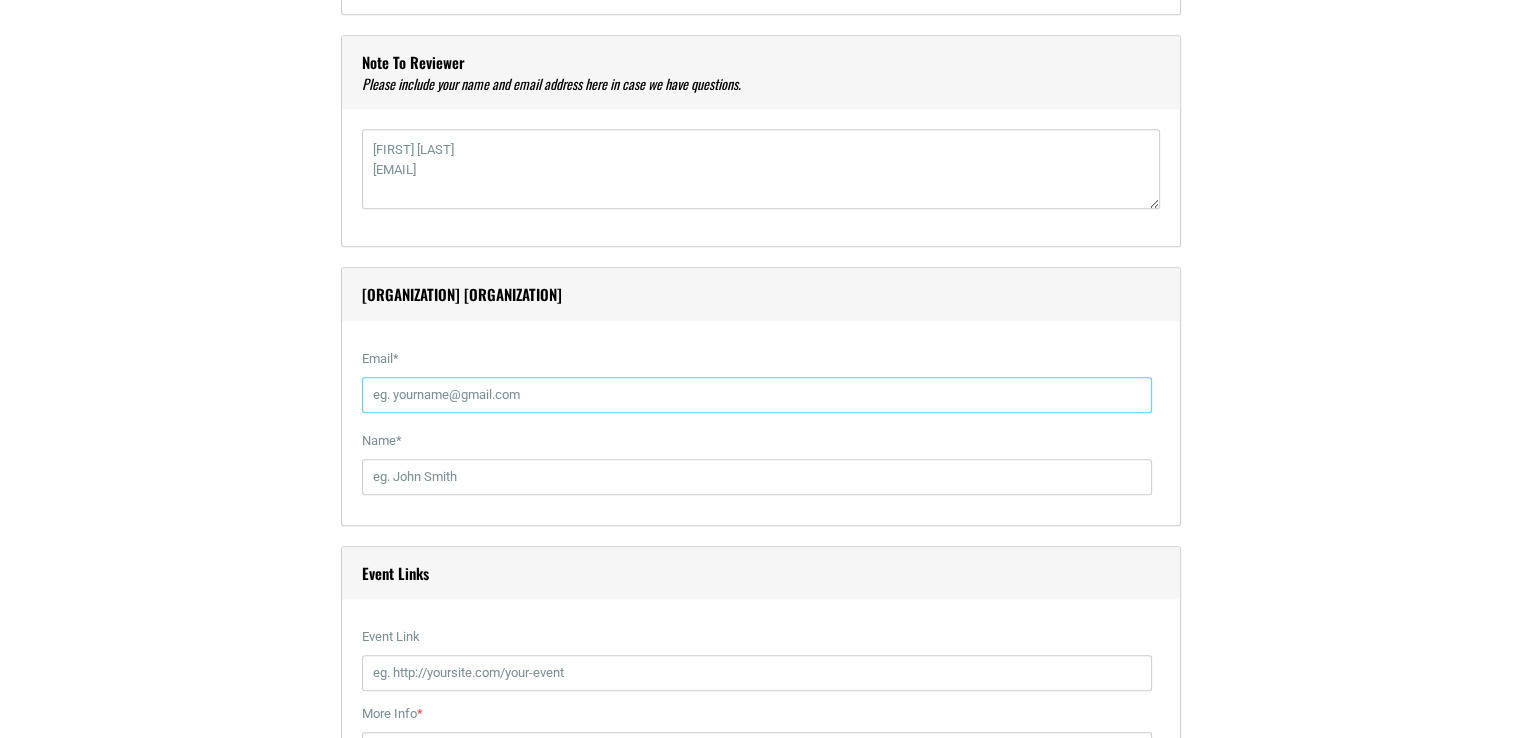 click on "Email *" at bounding box center [757, 395] 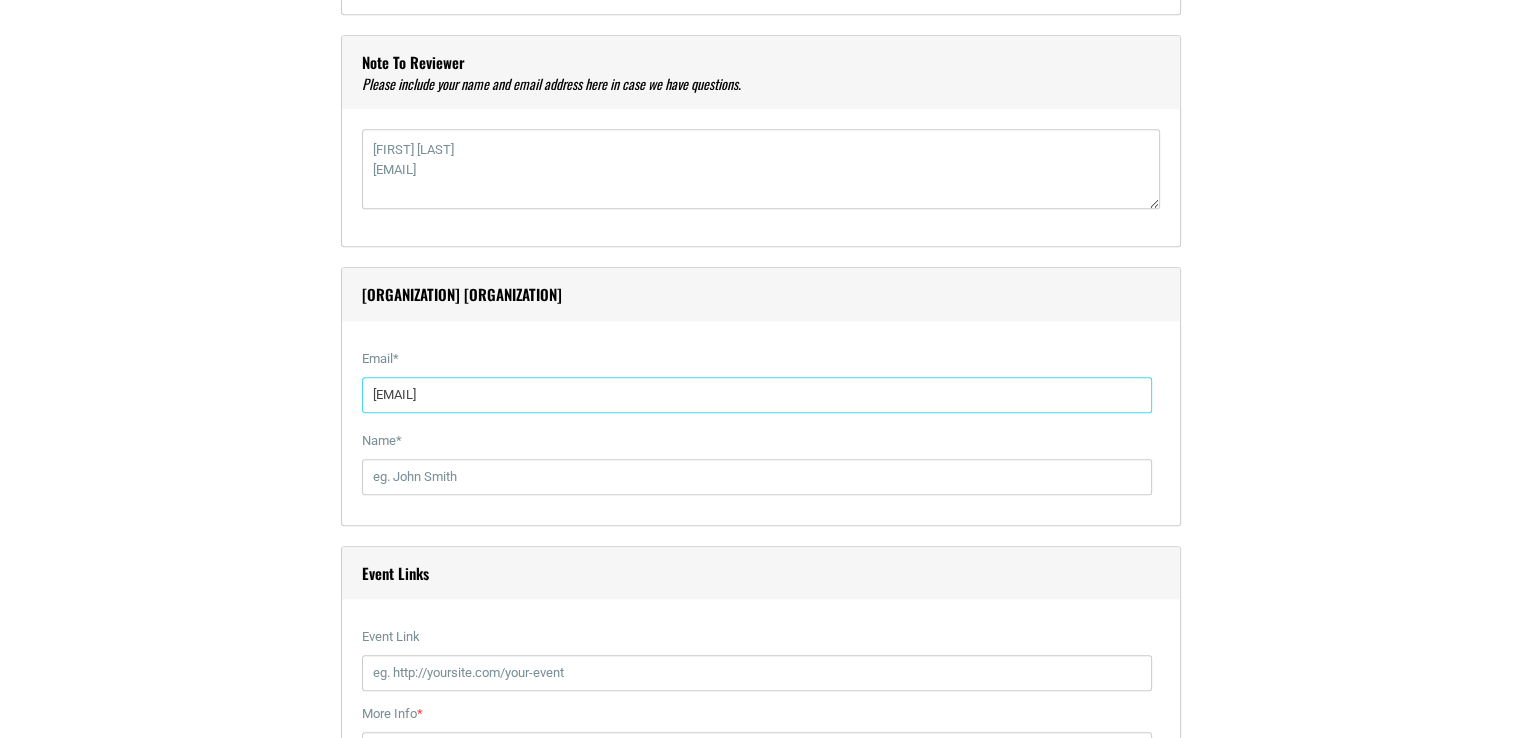 type on "[EMAIL]" 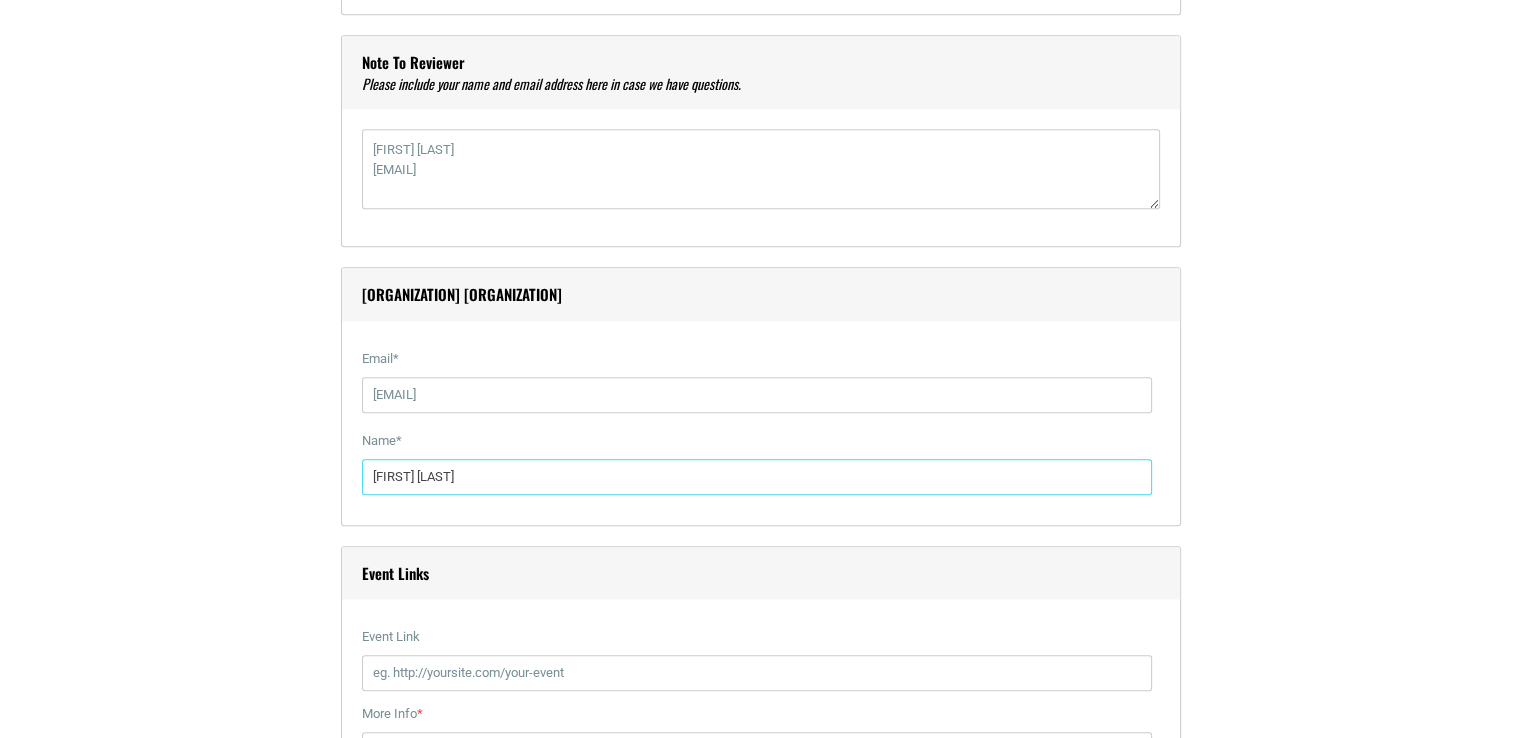 type on "[FIRST] [LAST]" 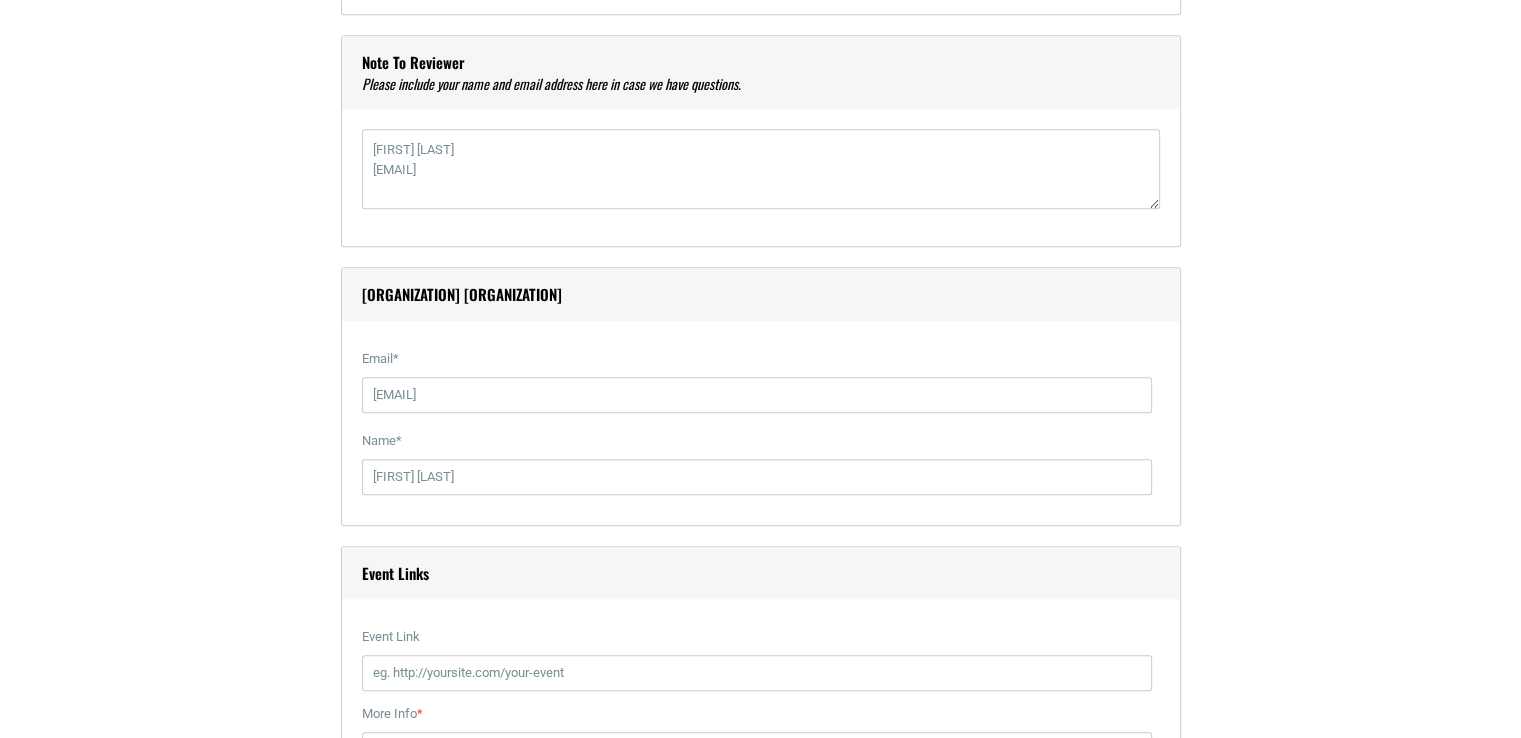 click on "[DATE] [TIME]" at bounding box center [761, 422] 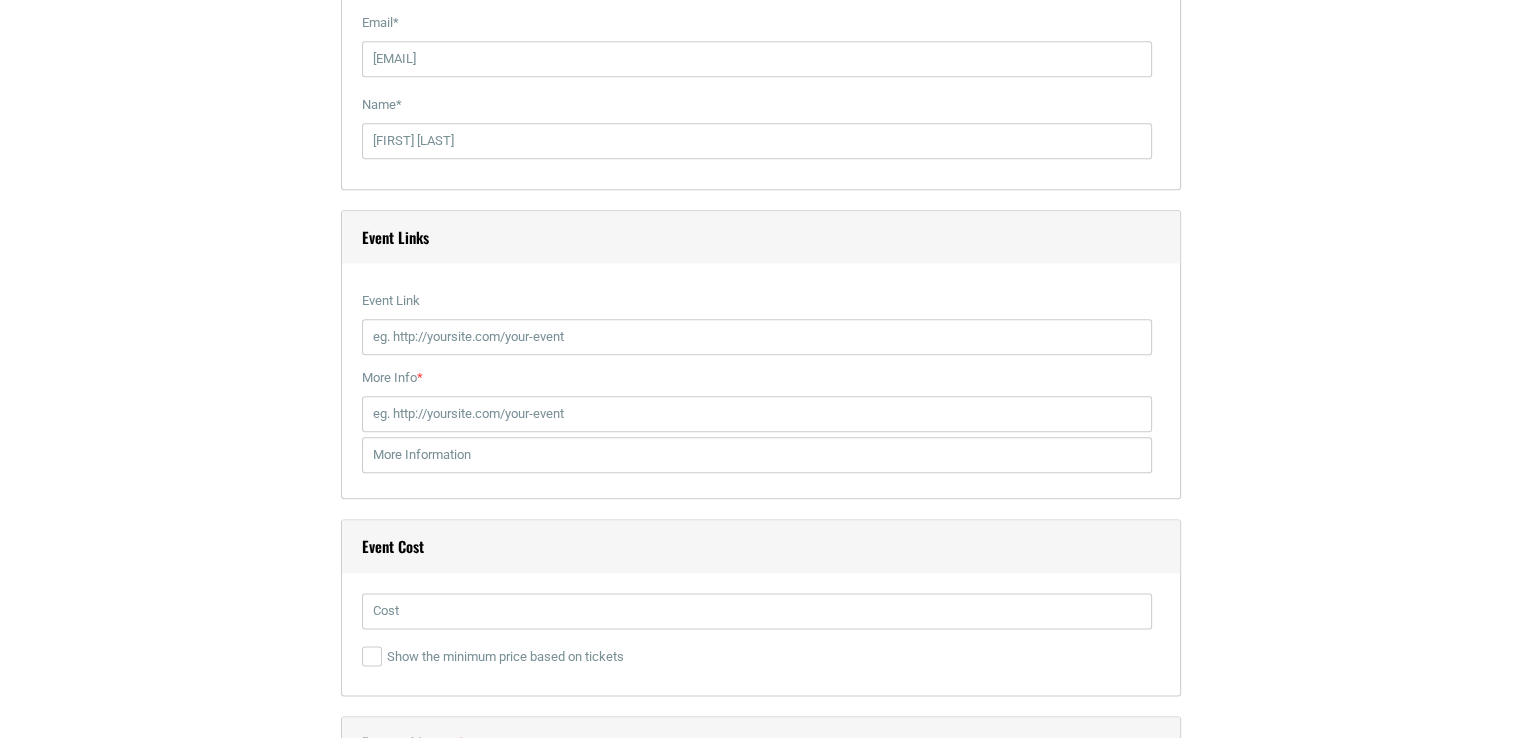 scroll, scrollTop: 2400, scrollLeft: 0, axis: vertical 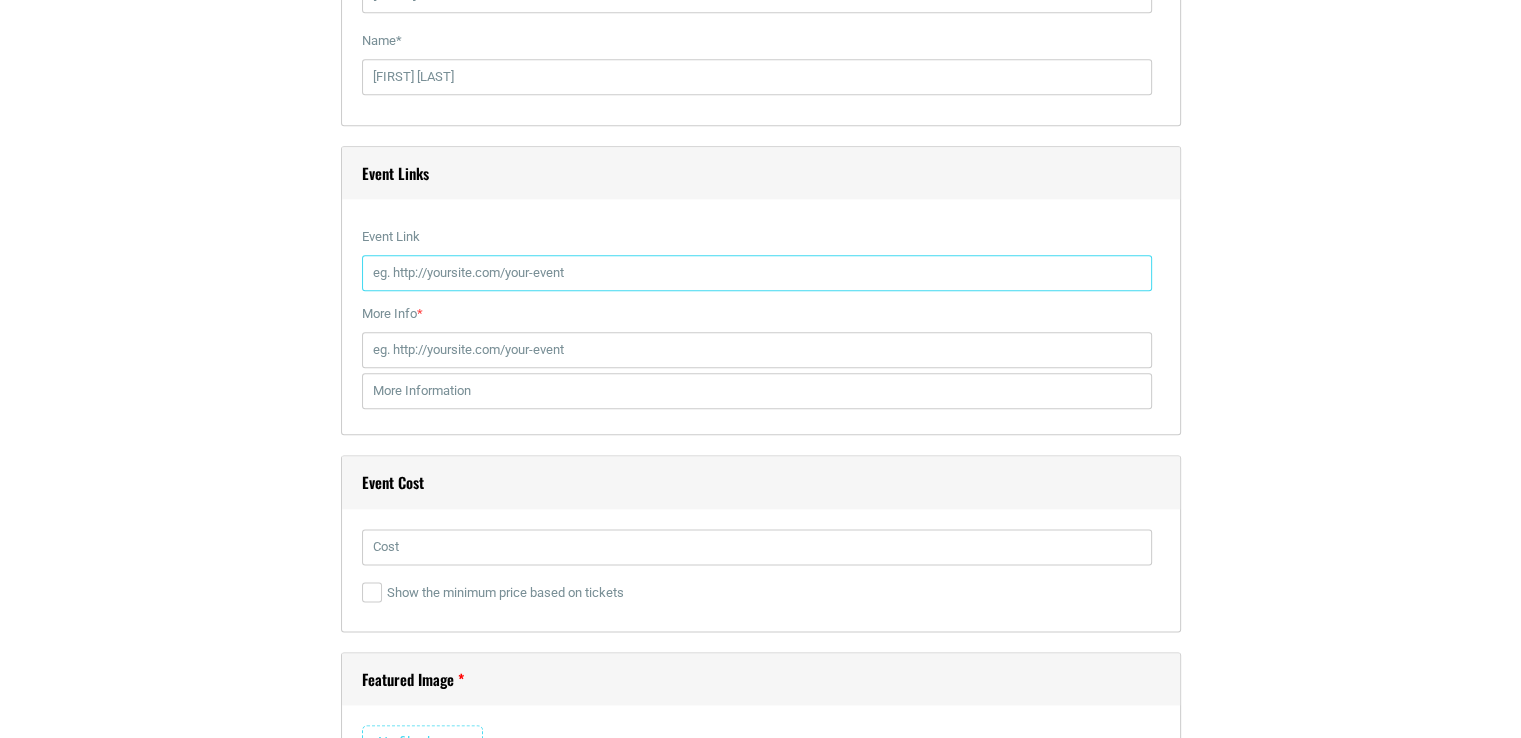 click on "Event Link" at bounding box center [757, 273] 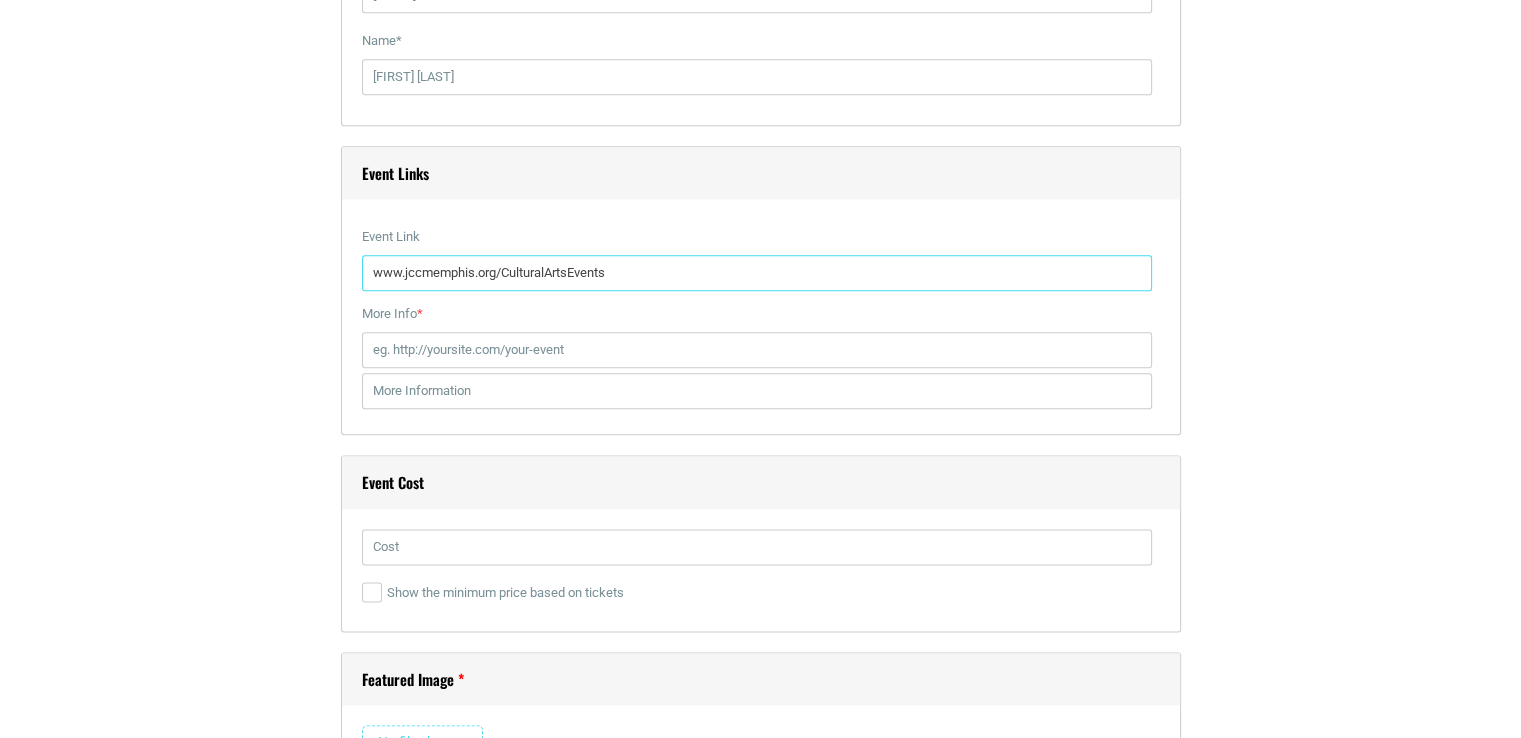 type on "www.jccmemphis.org/CulturalArtsEvents" 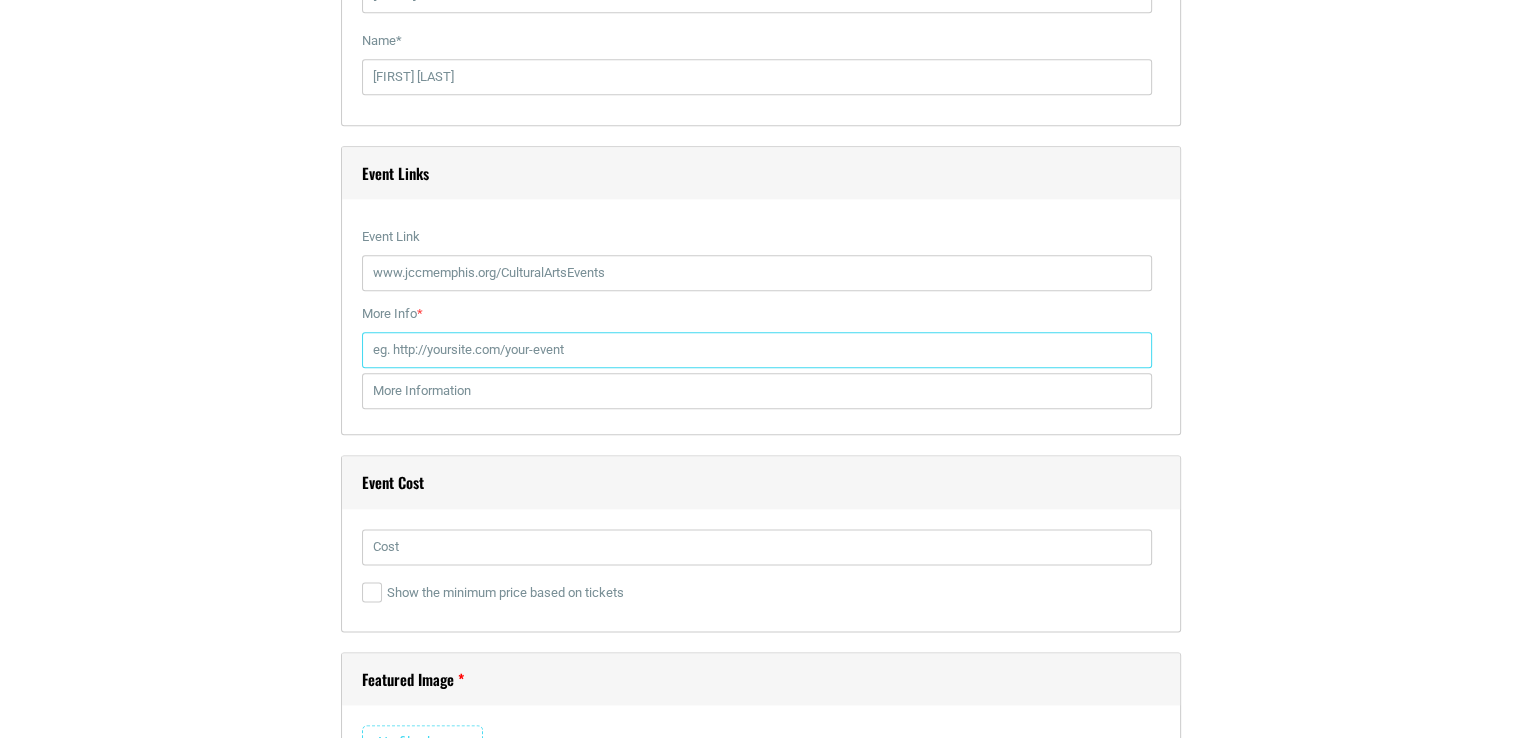 click on "More Info  *" at bounding box center [757, 350] 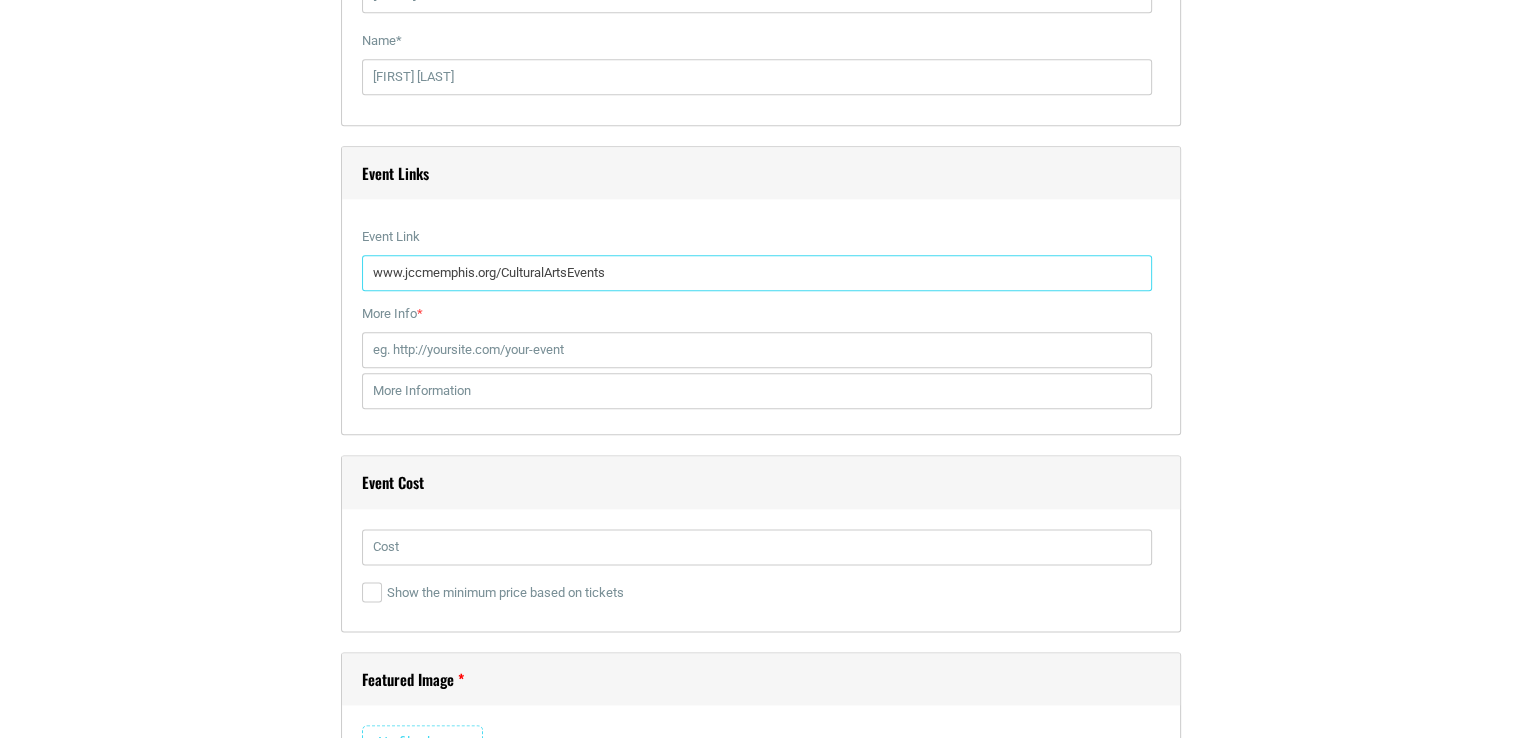 drag, startPoint x: 623, startPoint y: 274, endPoint x: 344, endPoint y: 278, distance: 279.0287 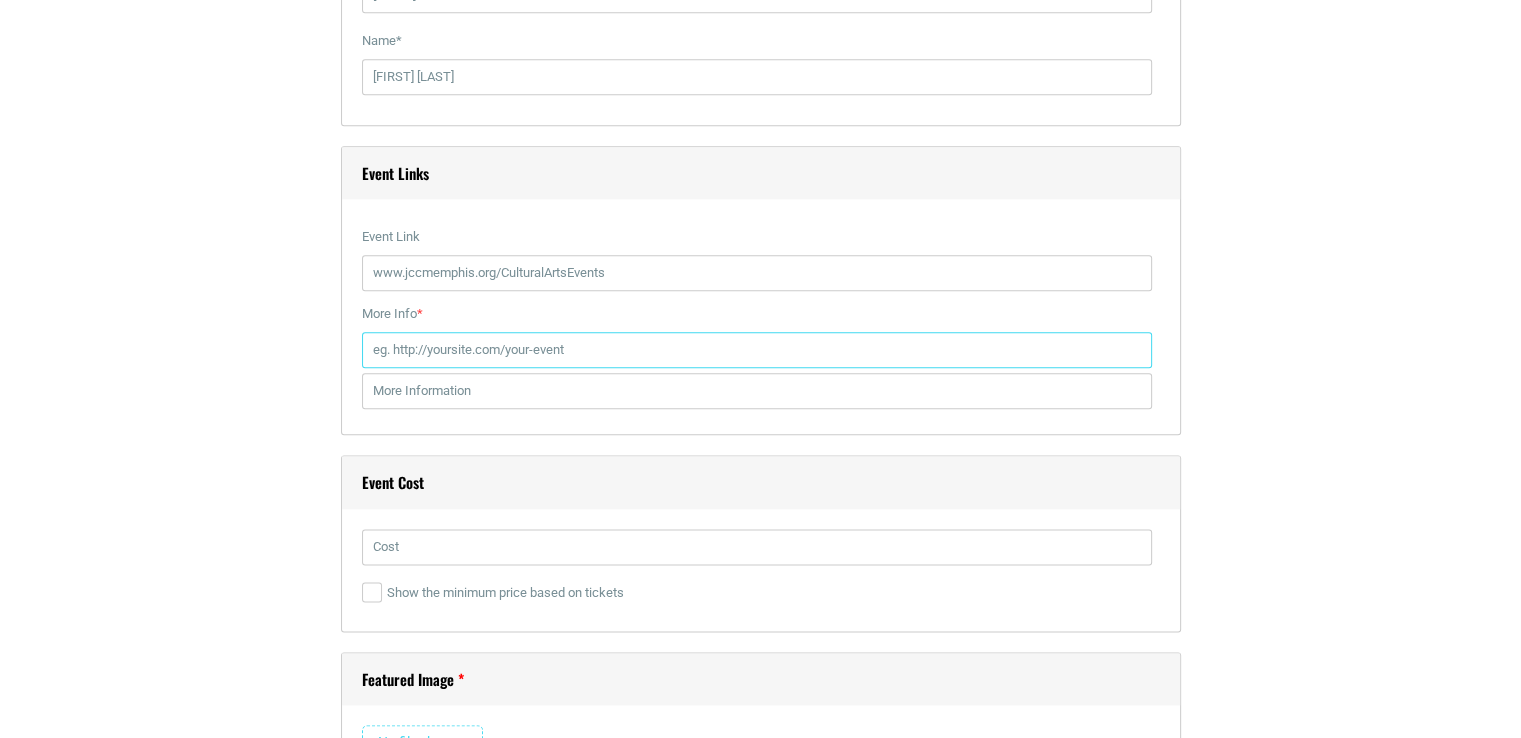 click on "More Info  *" at bounding box center (757, 350) 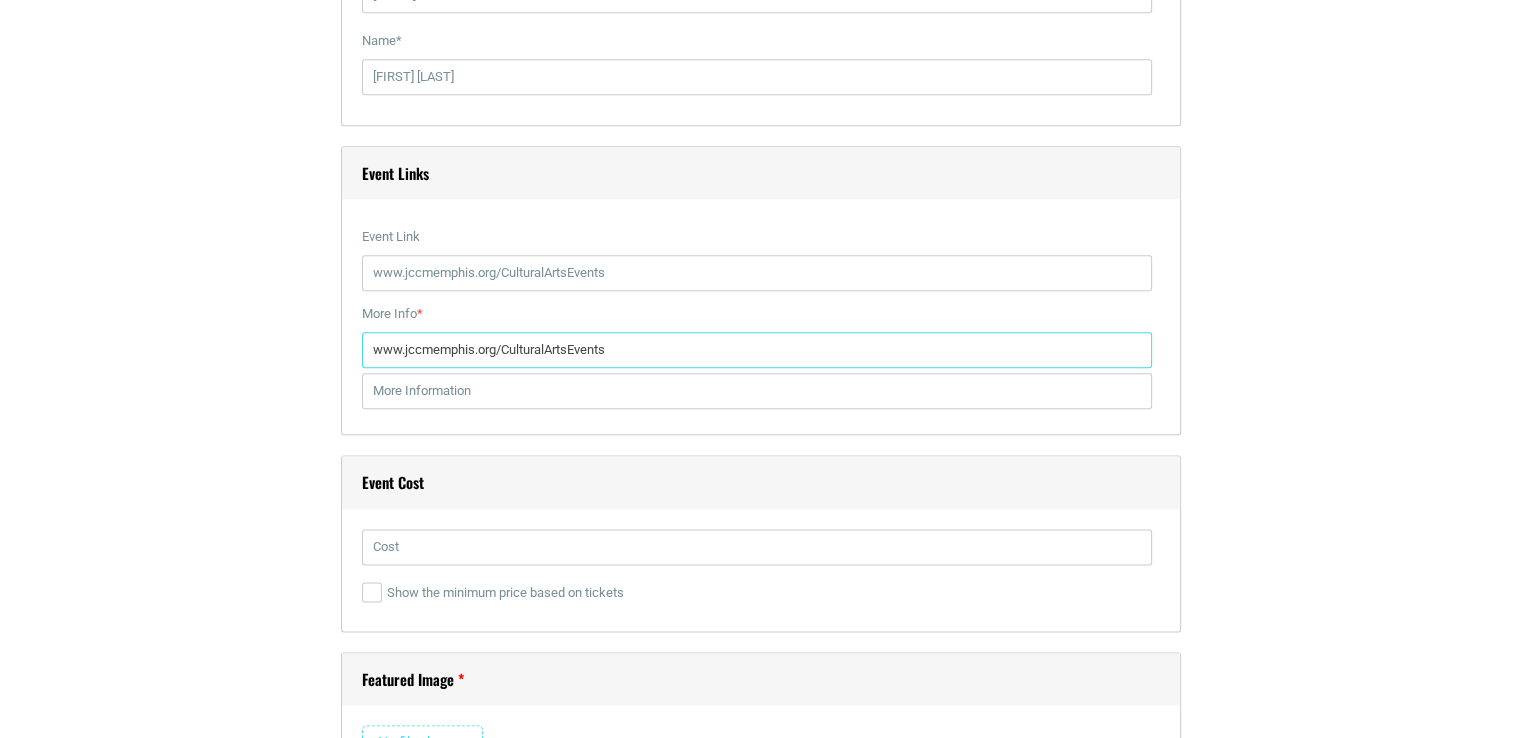 type on "www.jccmemphis.org/CulturalArtsEvents" 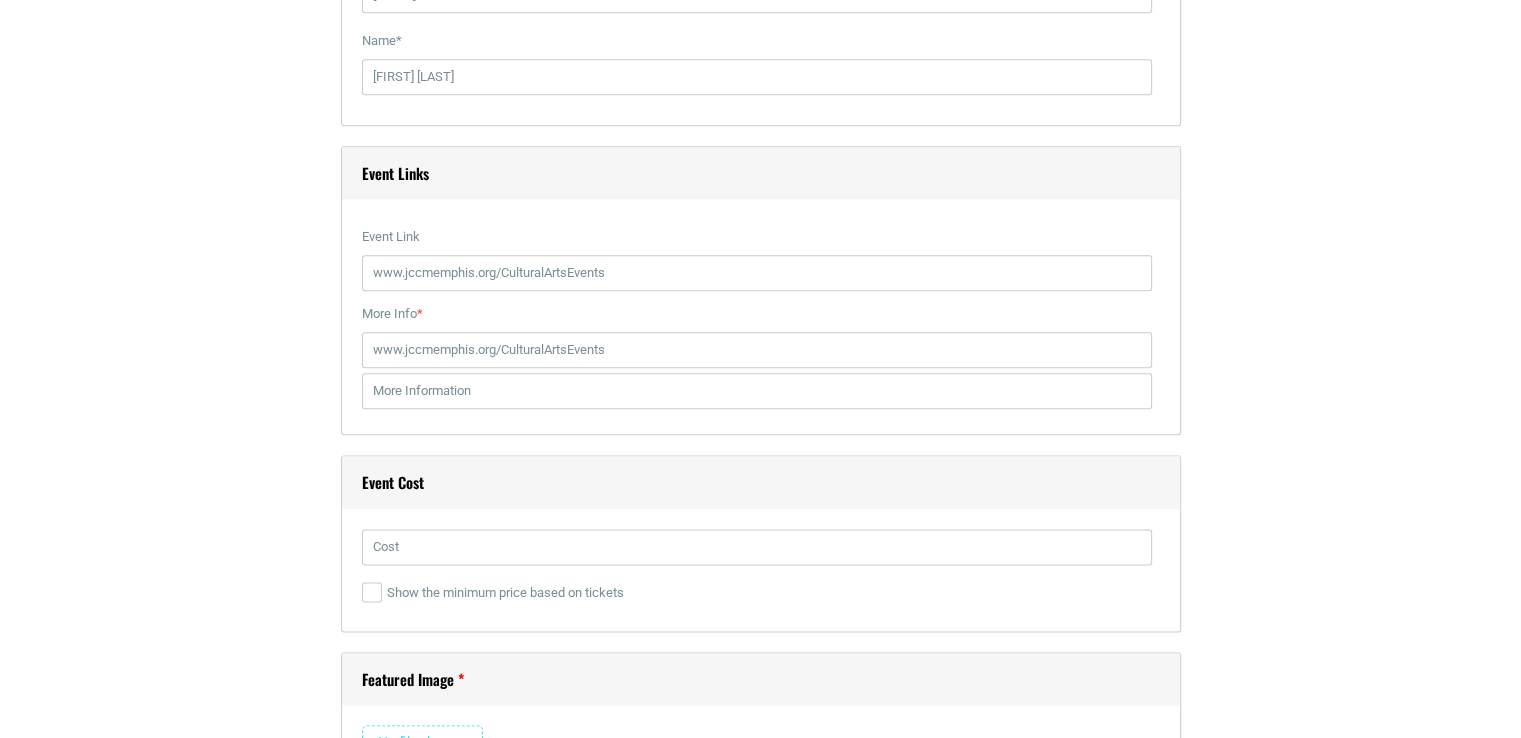 click on "[DATE] [TIME]" at bounding box center (761, 22) 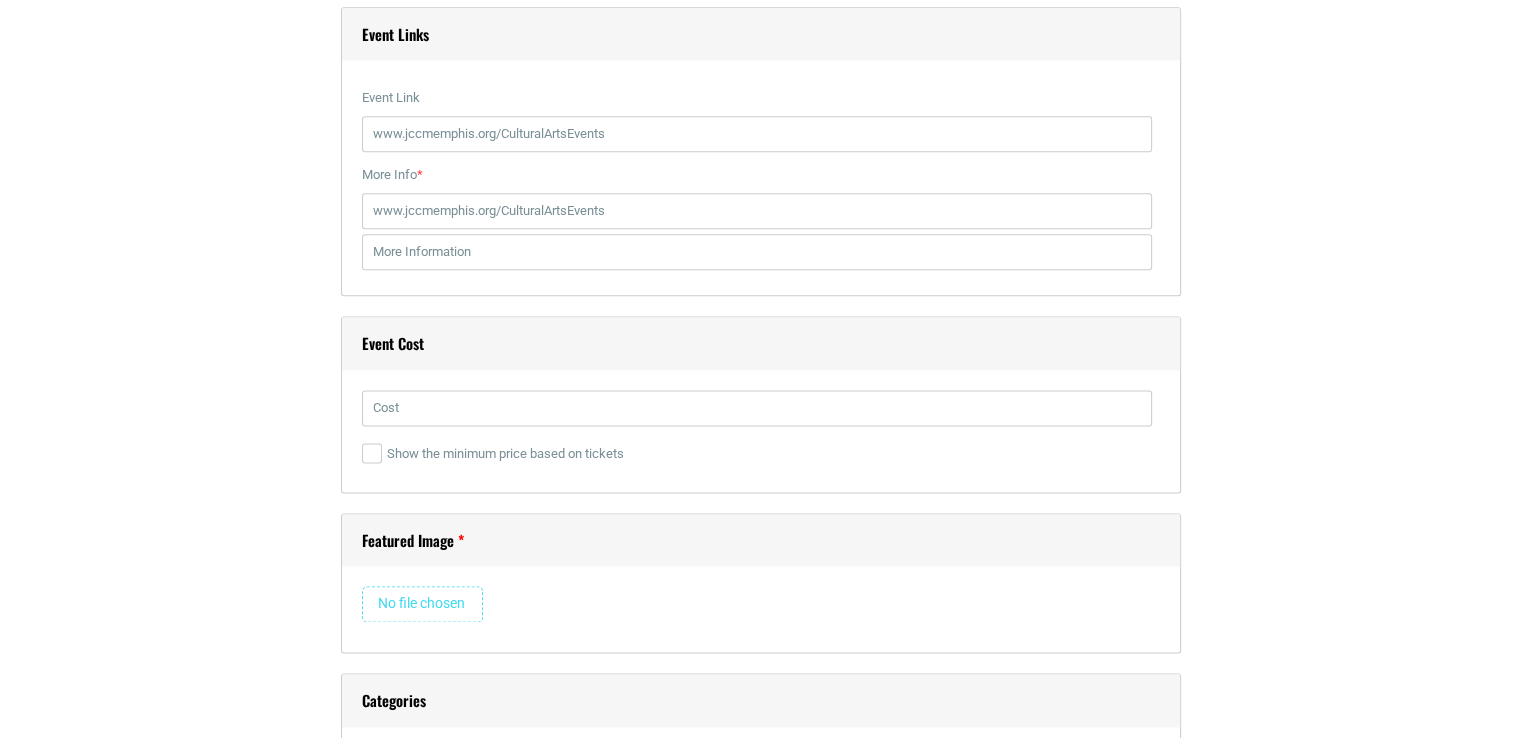 scroll, scrollTop: 2600, scrollLeft: 0, axis: vertical 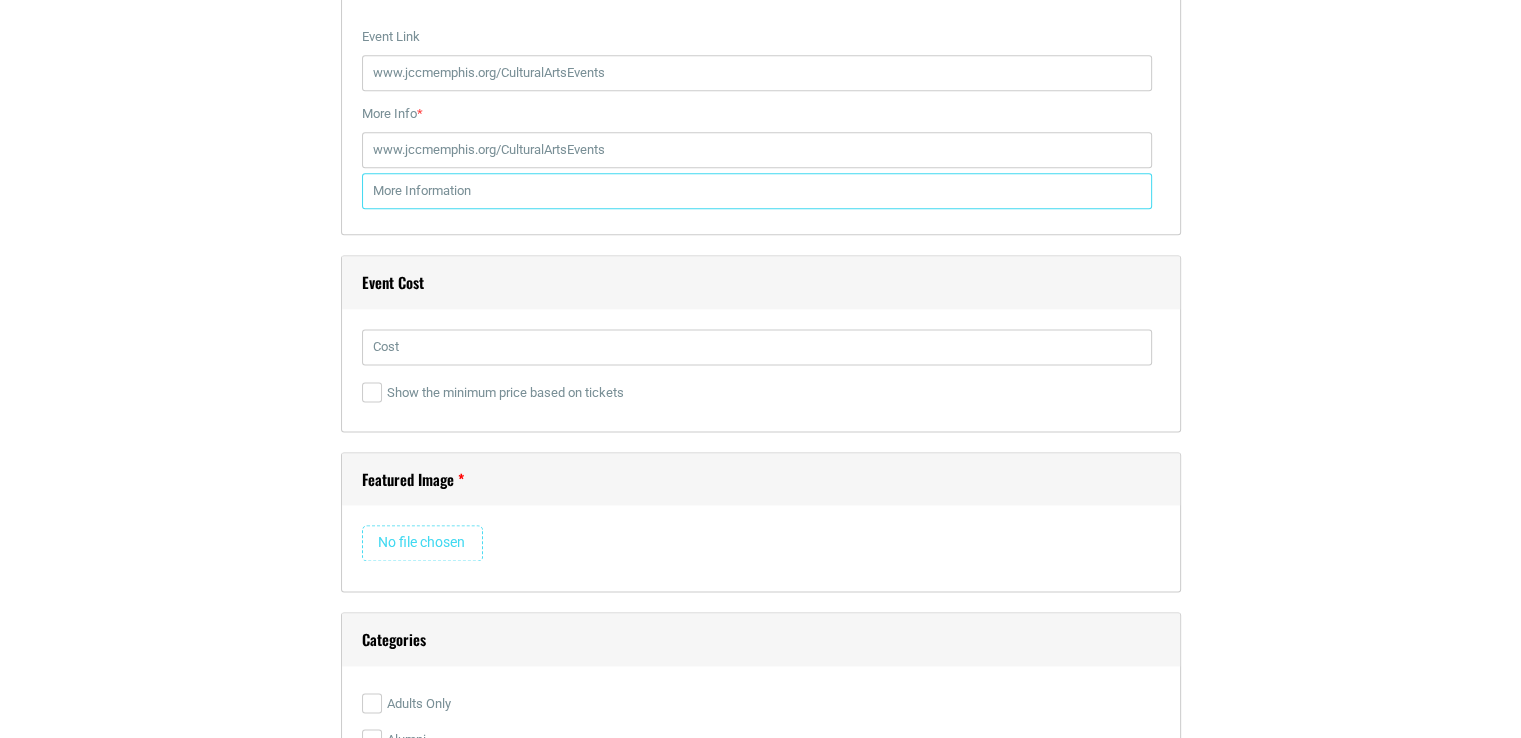 click at bounding box center (757, 191) 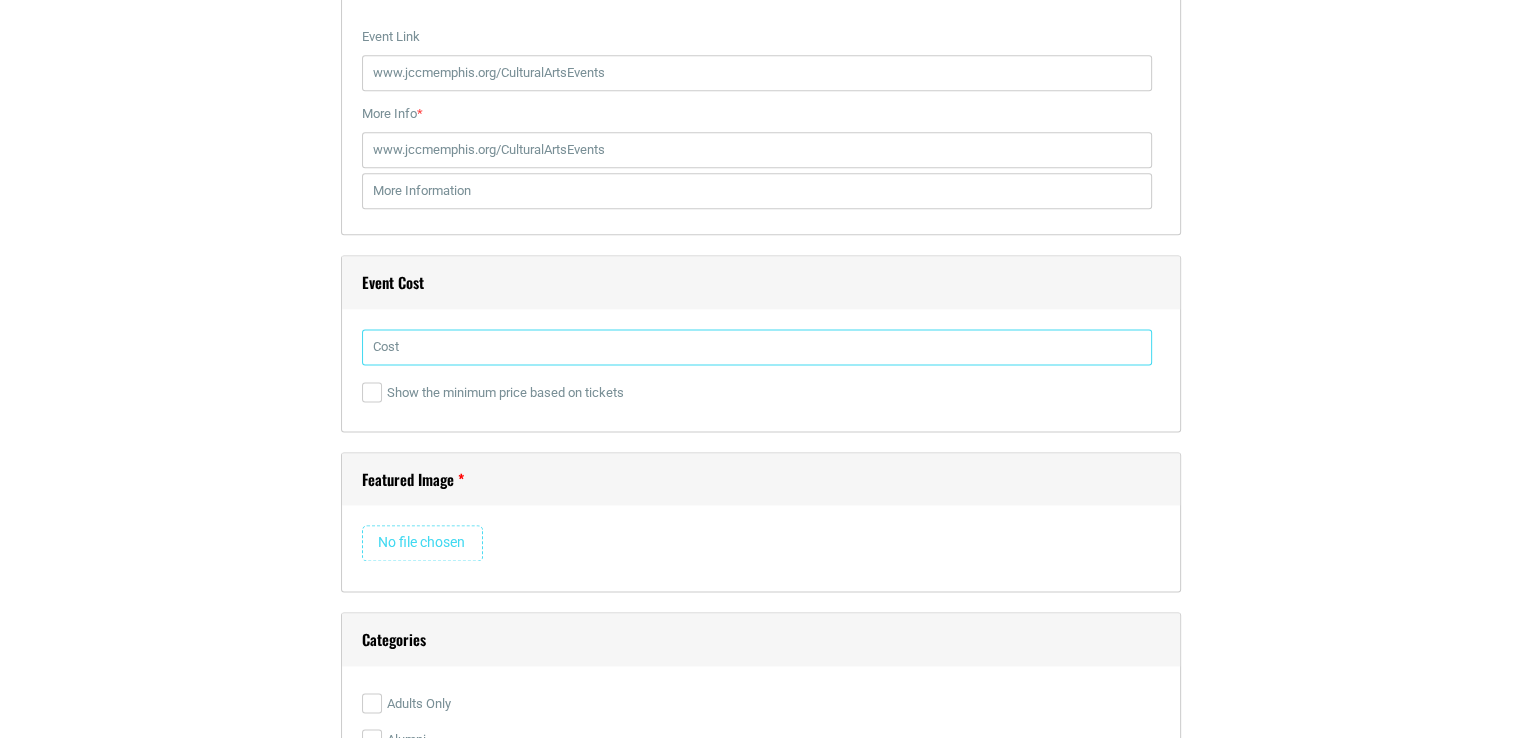 click at bounding box center [757, 347] 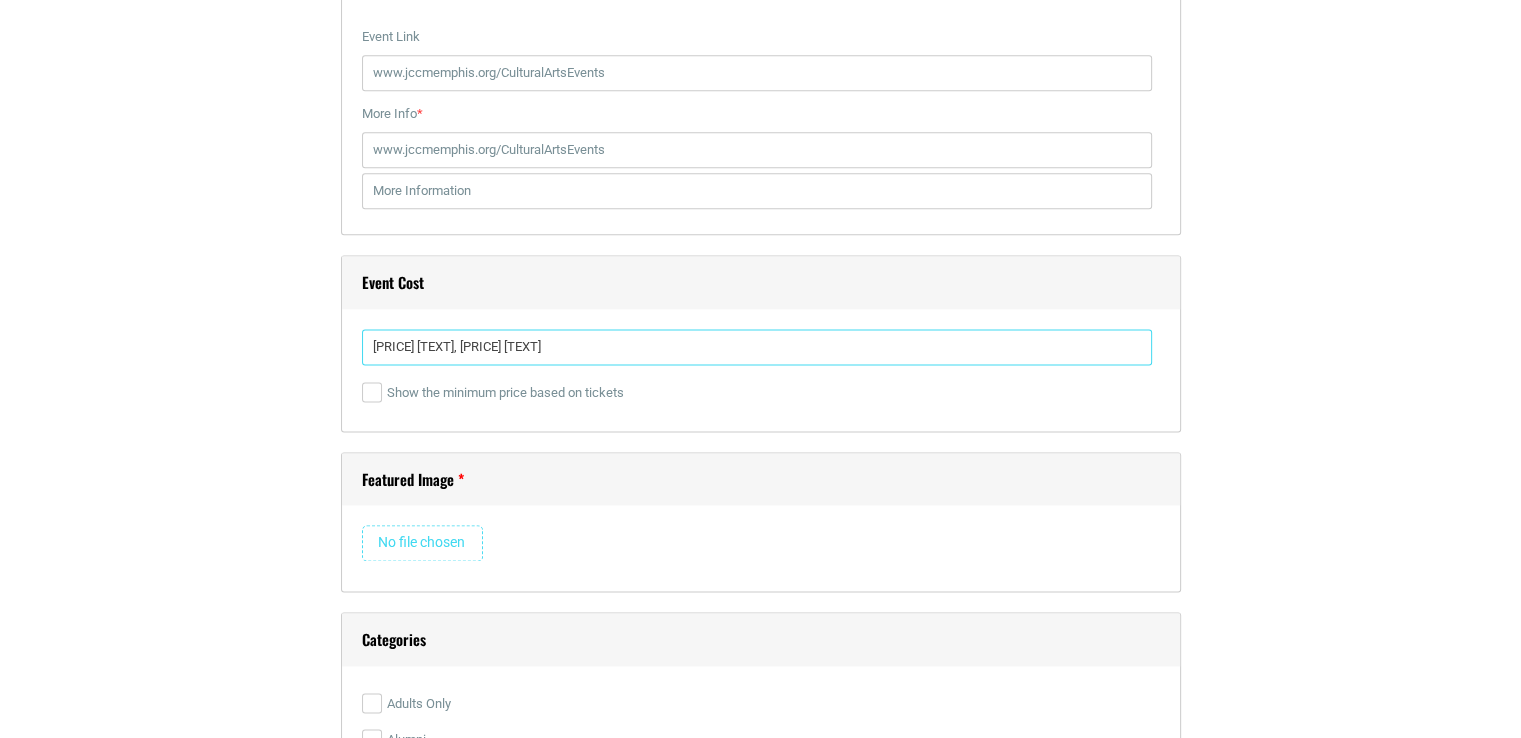 type on "[PRICE] [TEXT], [PRICE] [TEXT]" 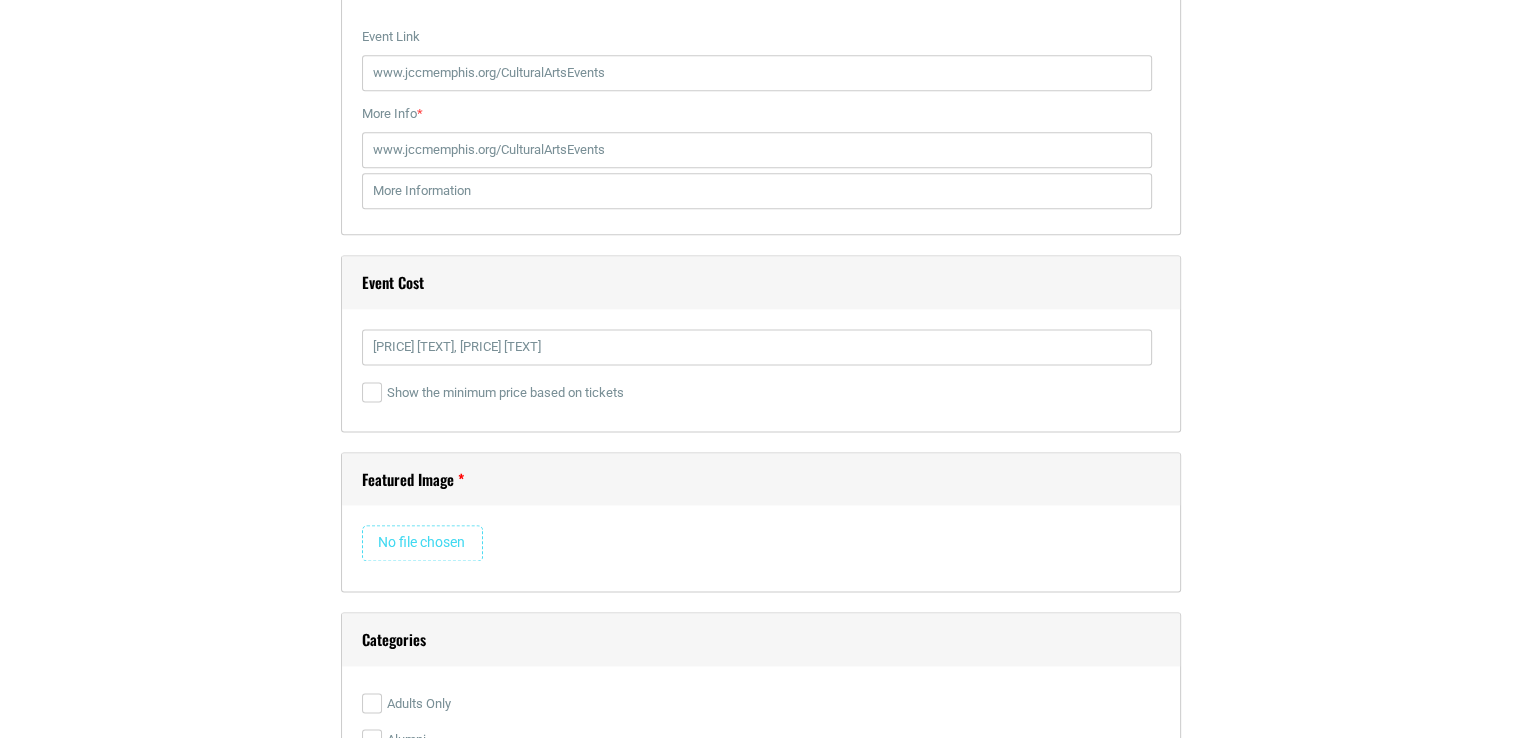 click on "[DATE] [TIME]" at bounding box center [761, -178] 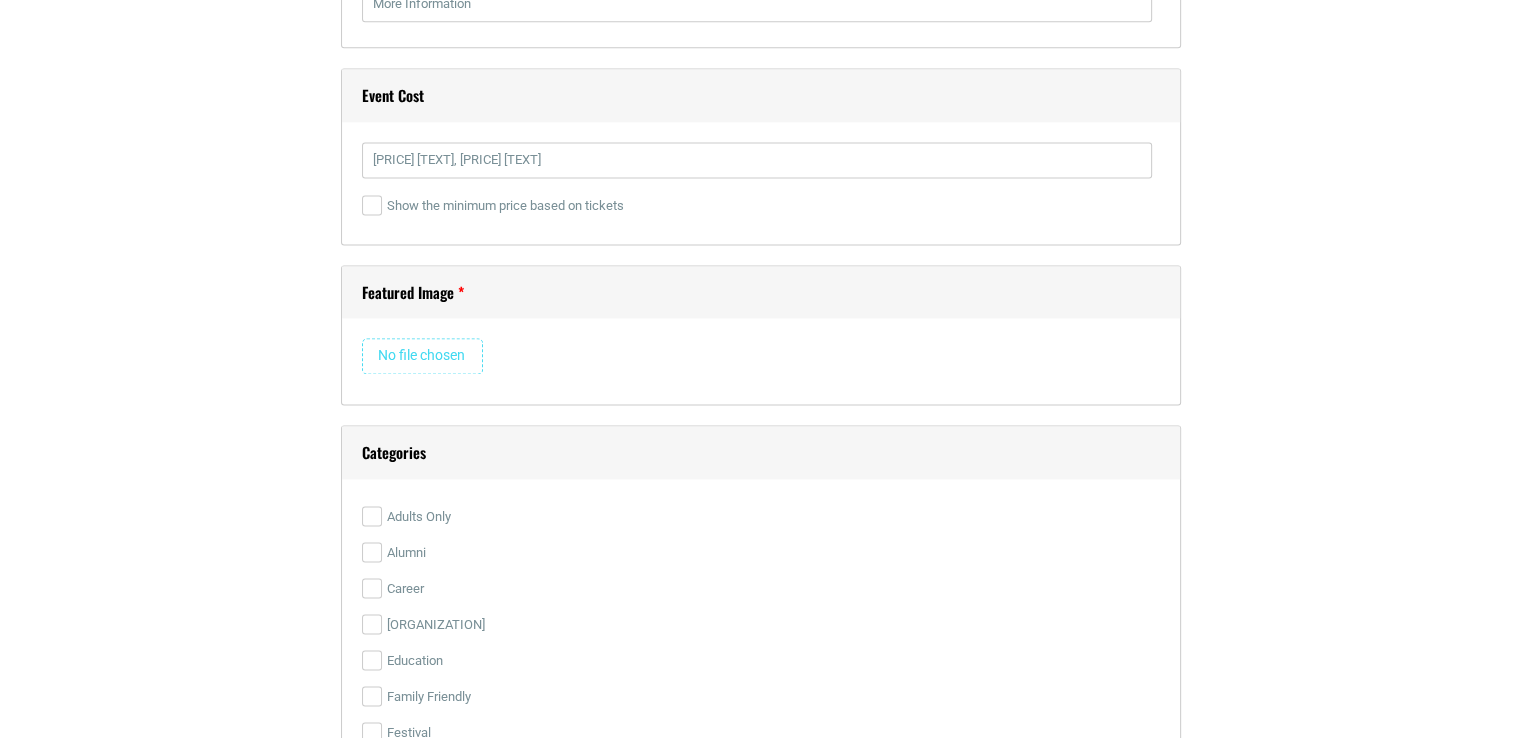 scroll, scrollTop: 2800, scrollLeft: 0, axis: vertical 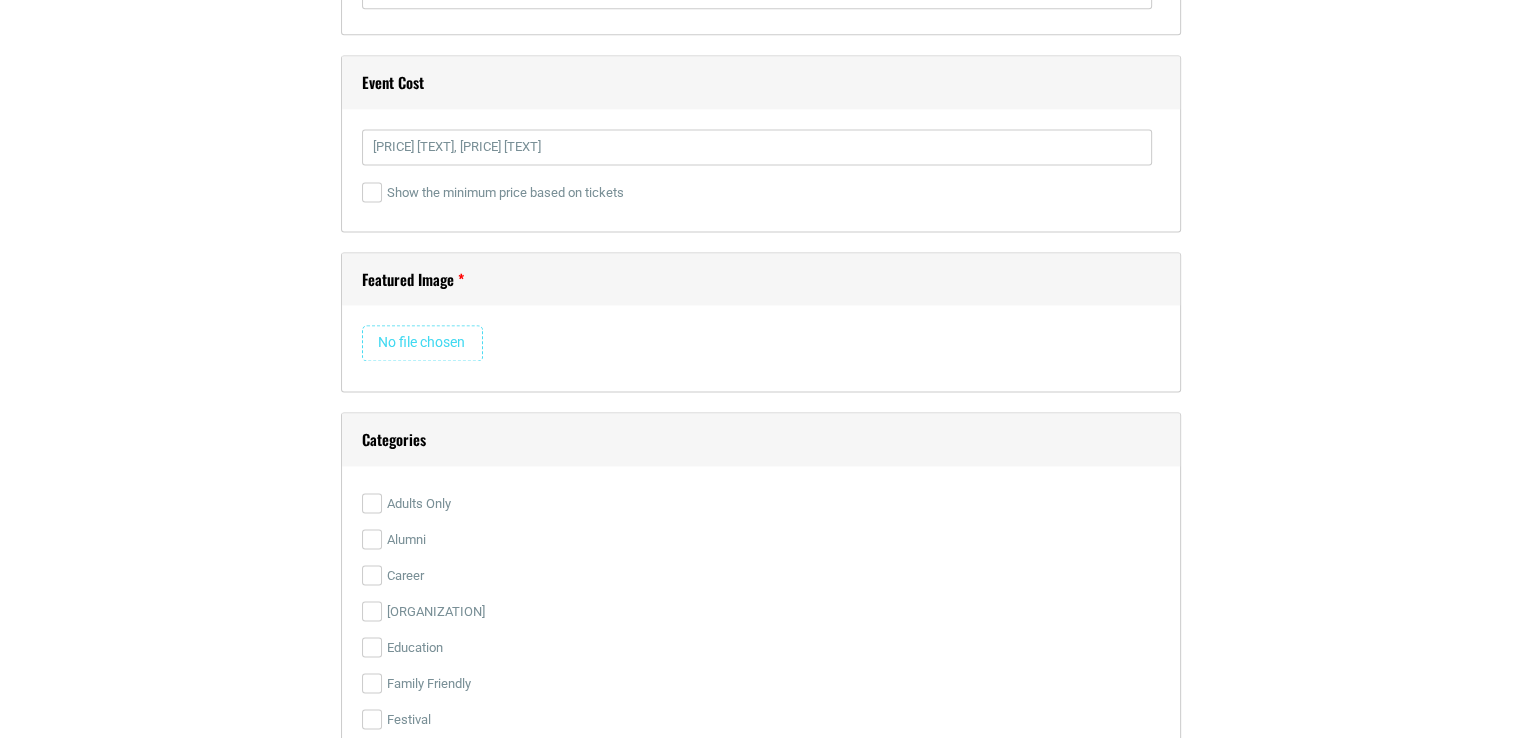 click at bounding box center (422, 343) 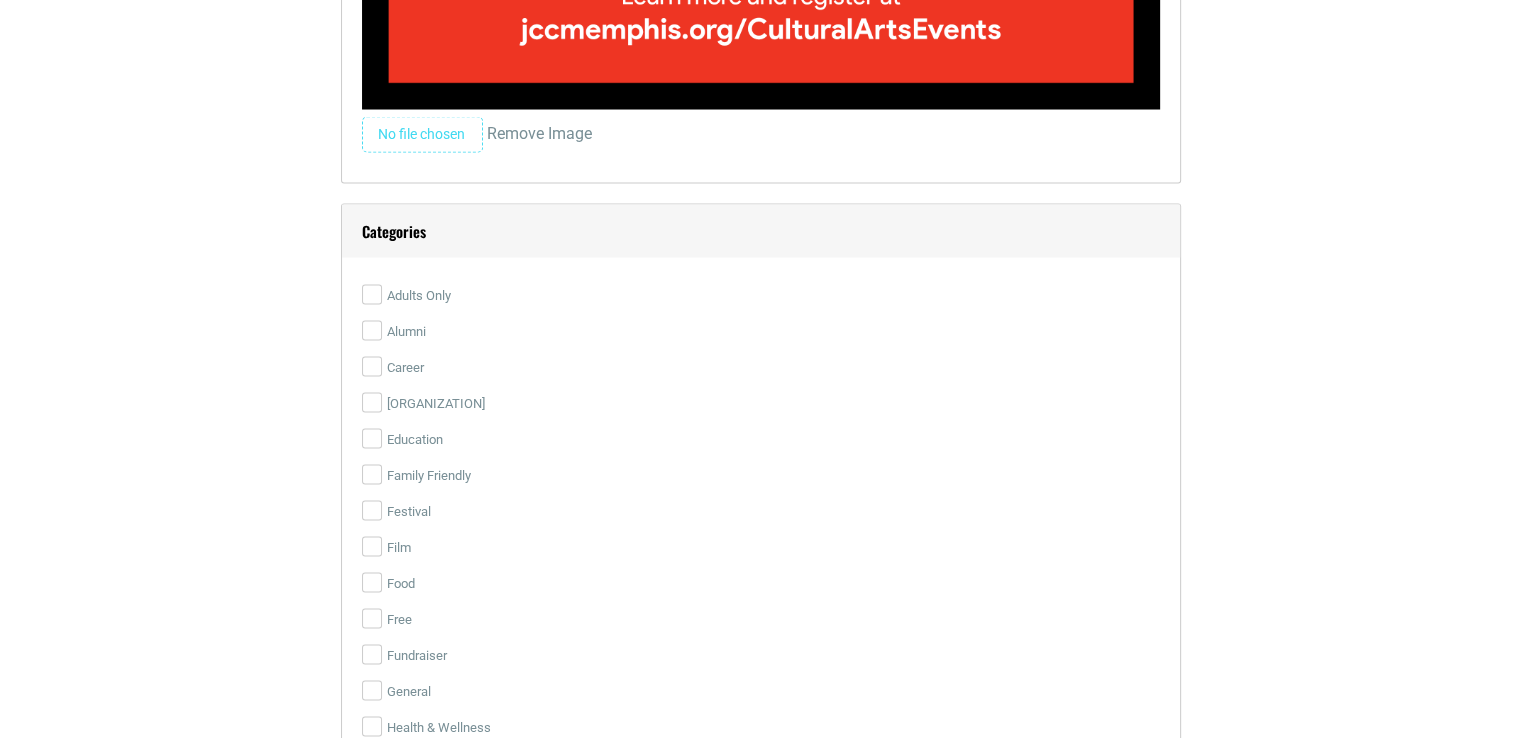 scroll, scrollTop: 3900, scrollLeft: 0, axis: vertical 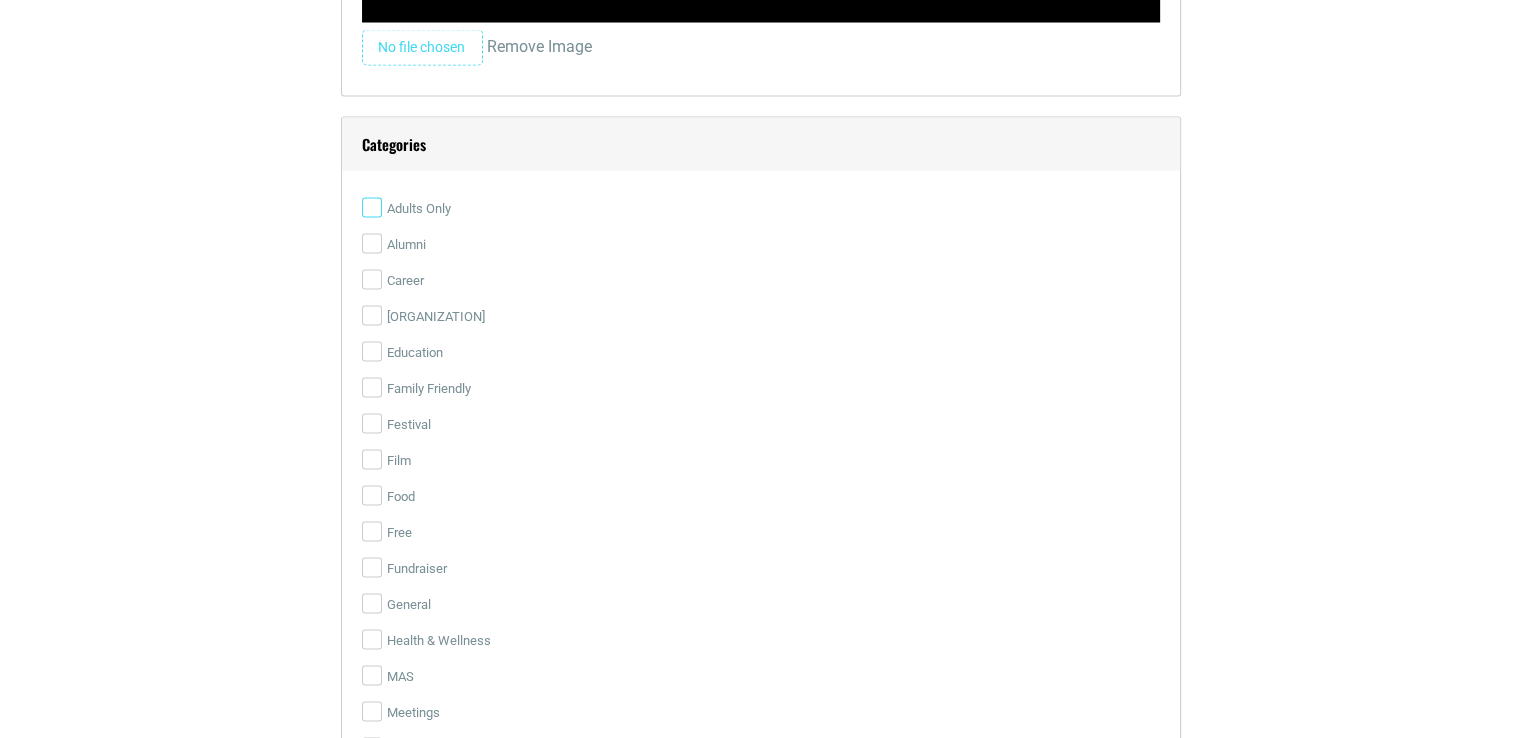 drag, startPoint x: 372, startPoint y: 201, endPoint x: 382, endPoint y: 211, distance: 14.142136 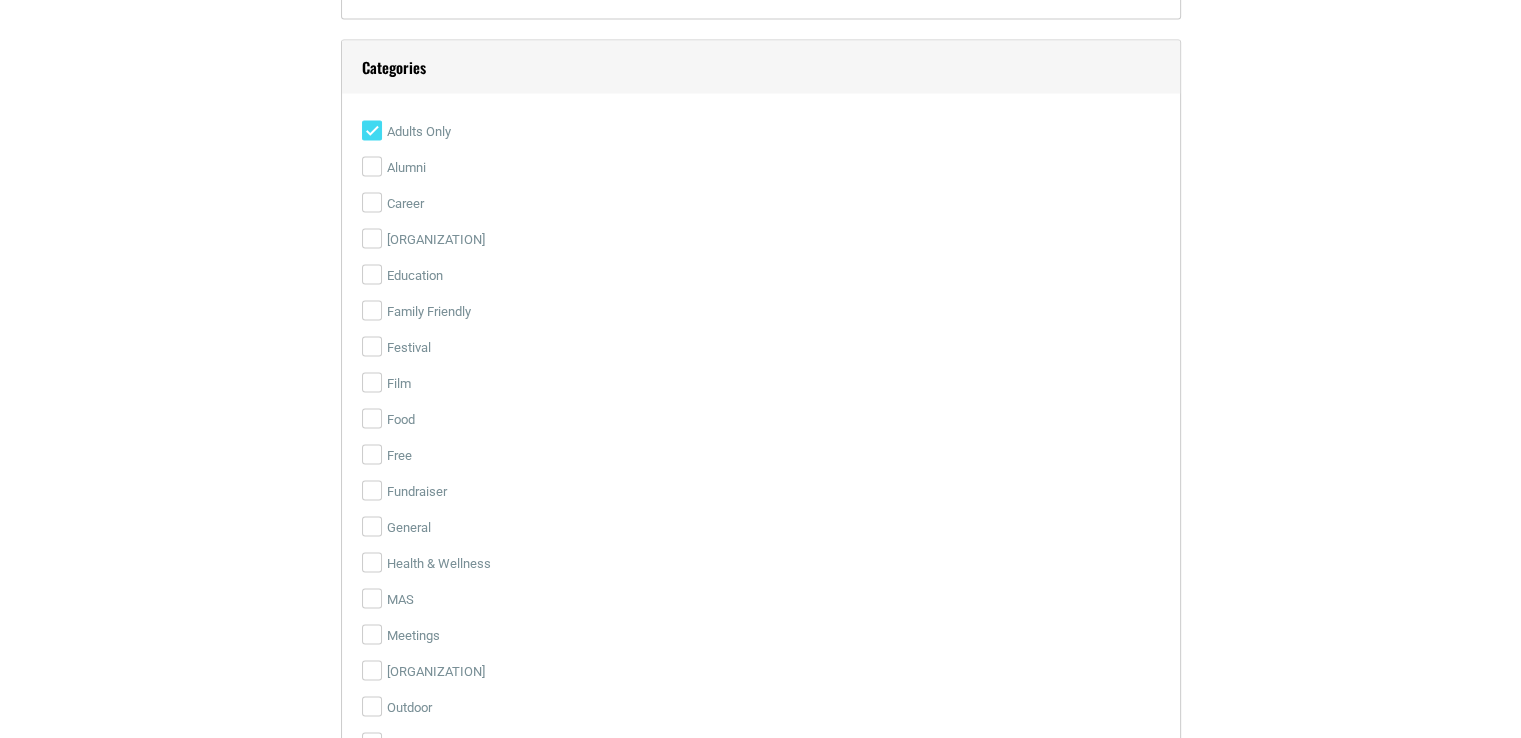 scroll, scrollTop: 4100, scrollLeft: 0, axis: vertical 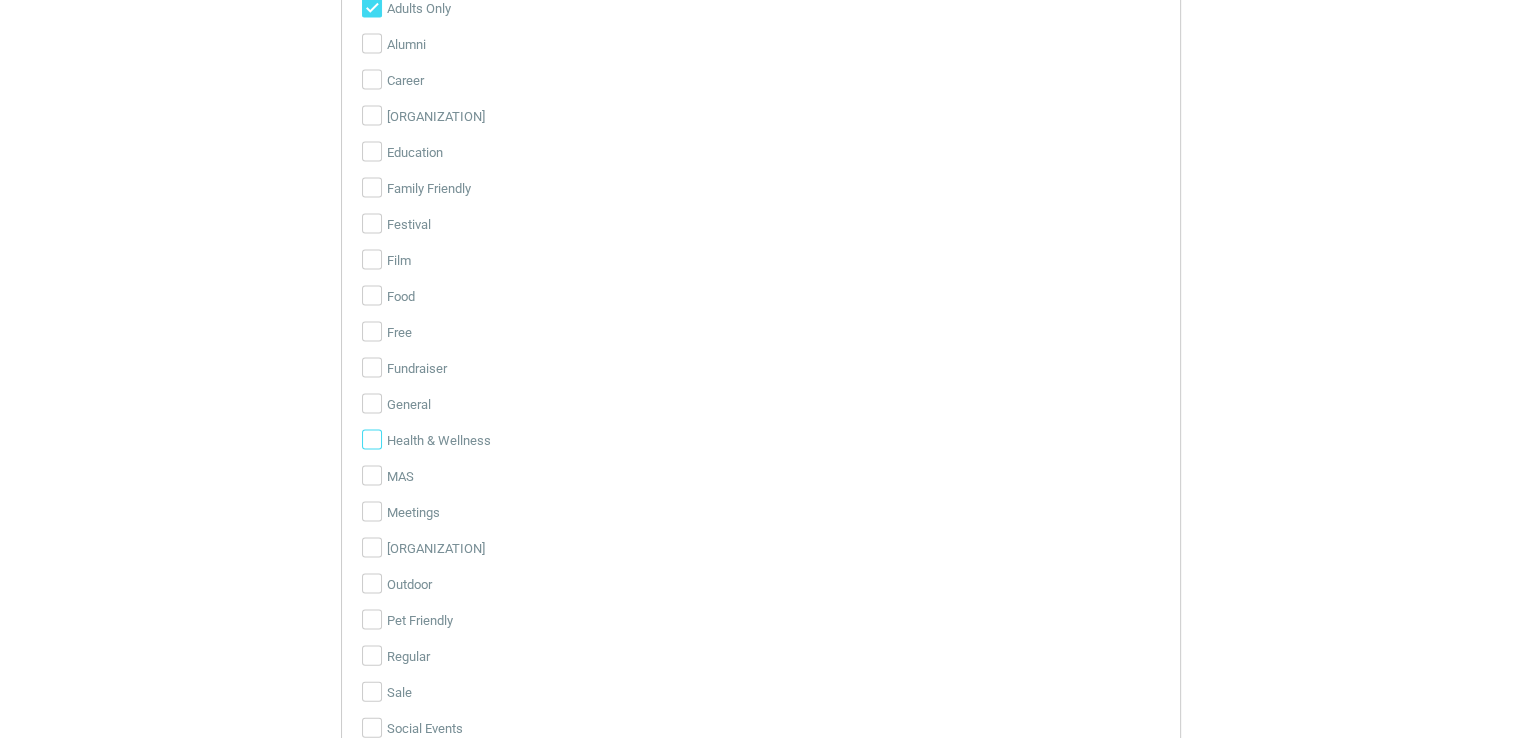 click on "Health & Wellness" at bounding box center (372, 440) 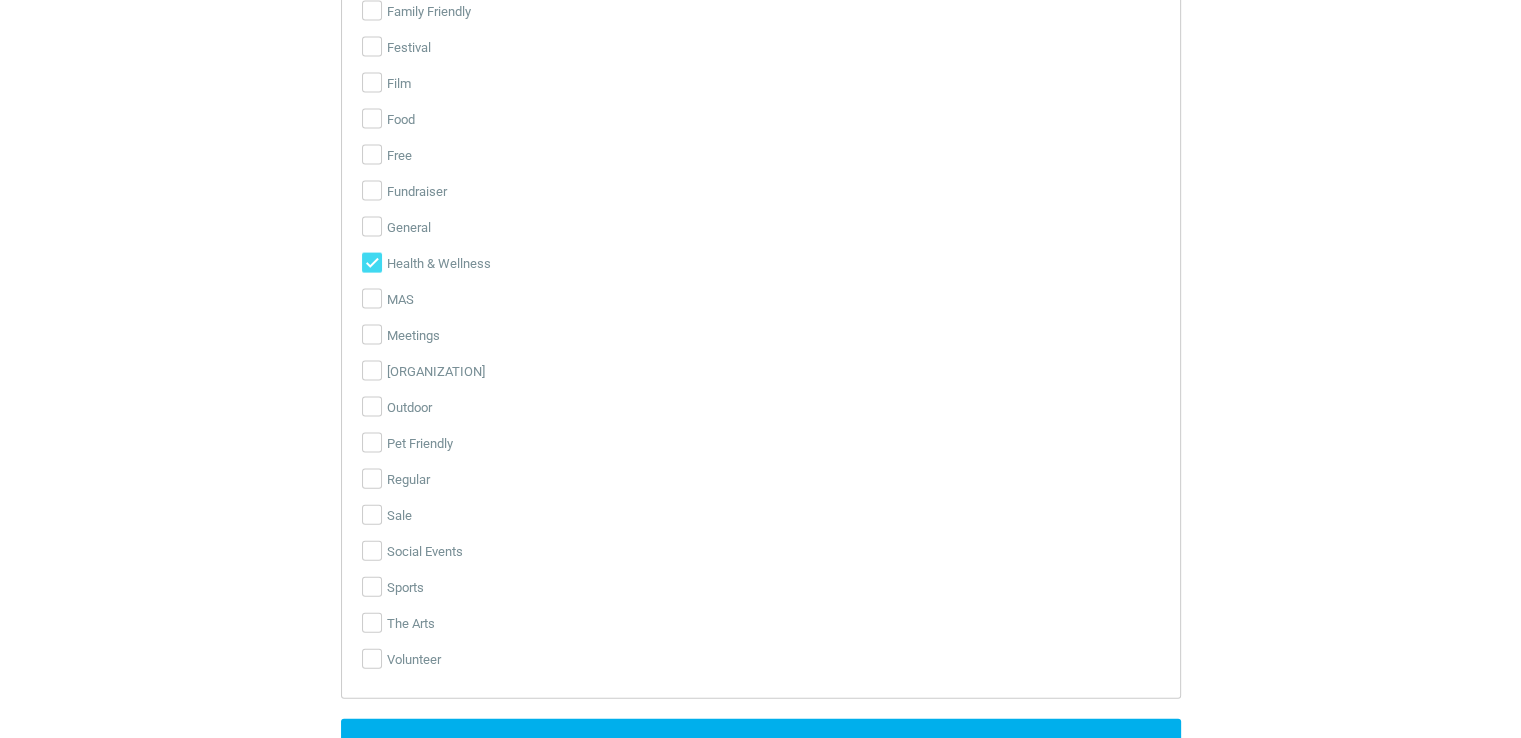 scroll, scrollTop: 4300, scrollLeft: 0, axis: vertical 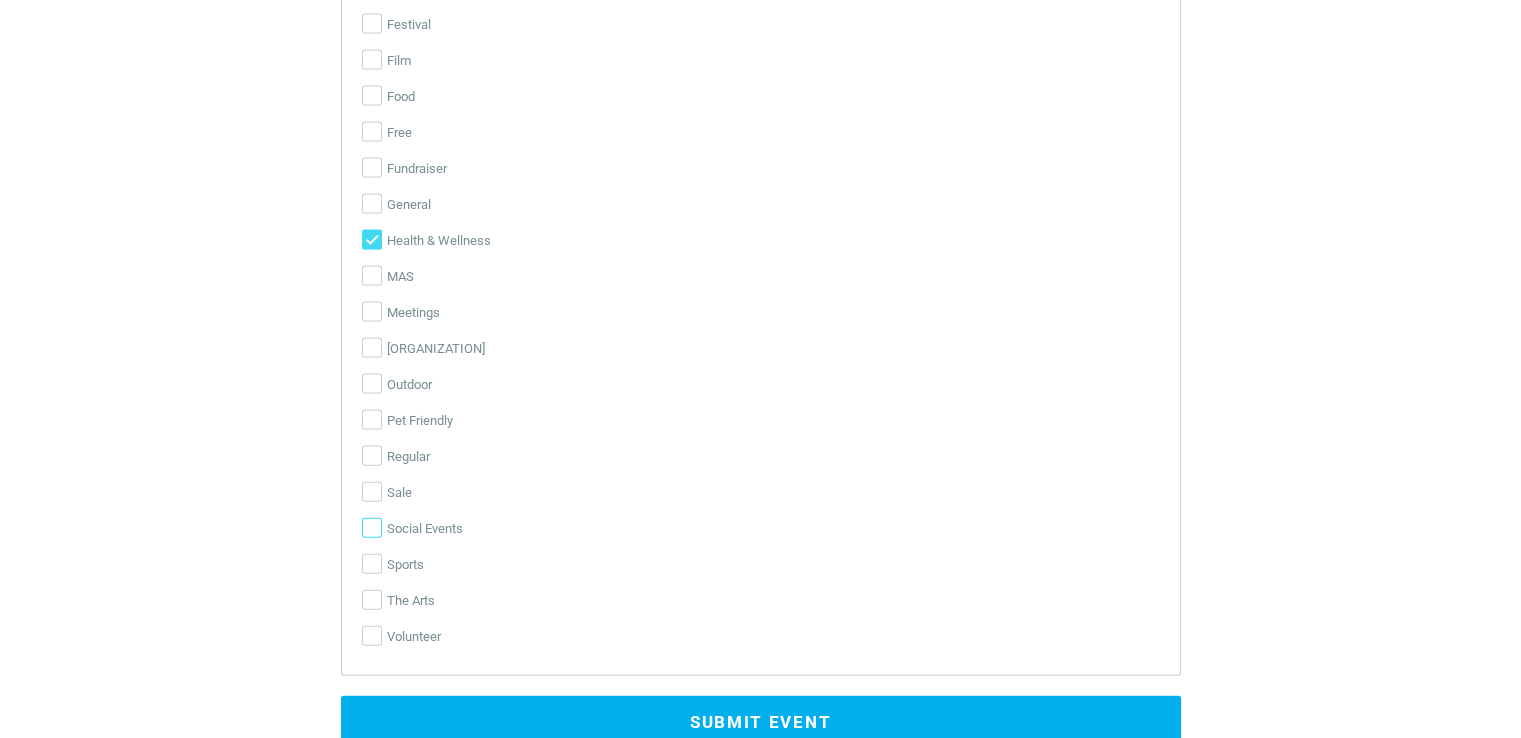 click on "Social Events" at bounding box center (372, 528) 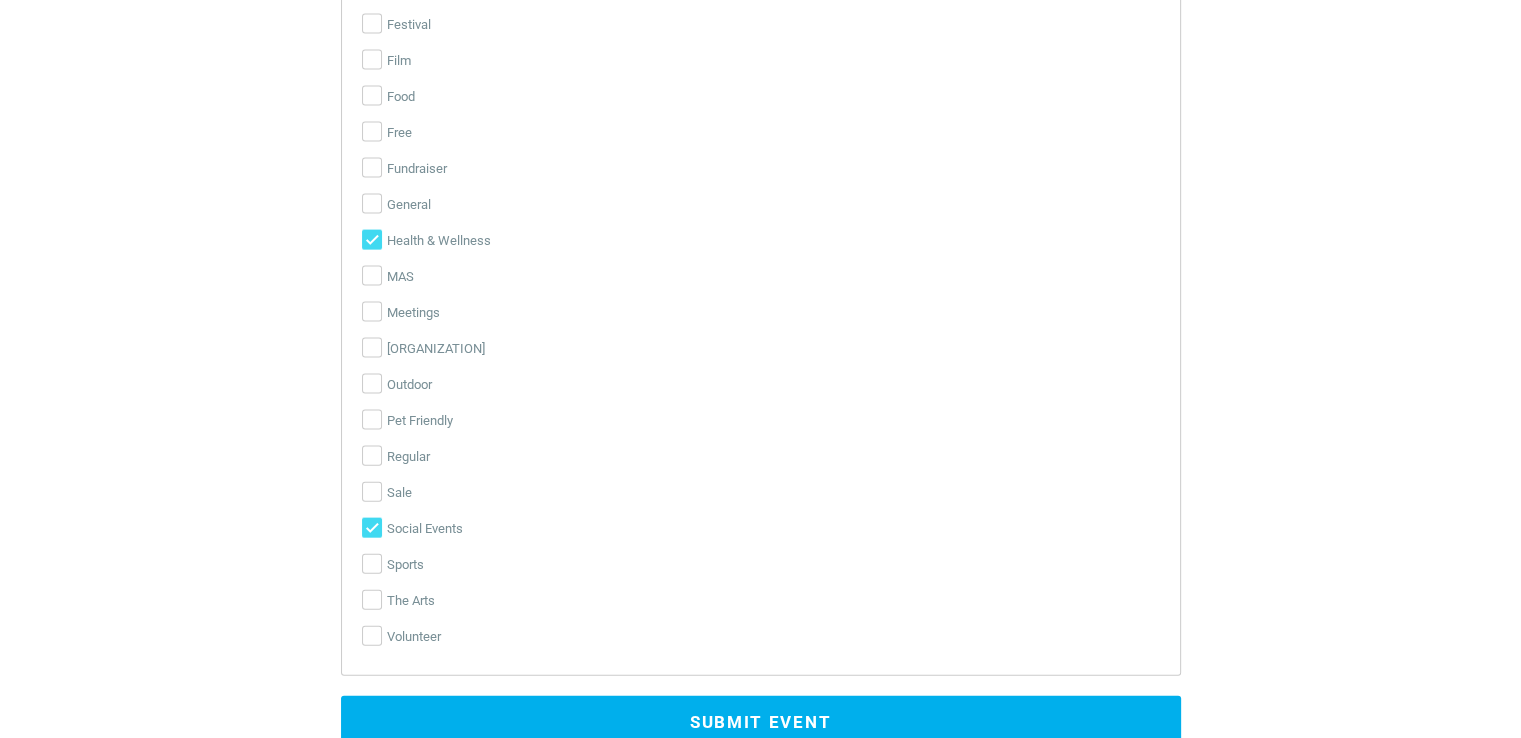 click on "Social Events" at bounding box center (372, 528) 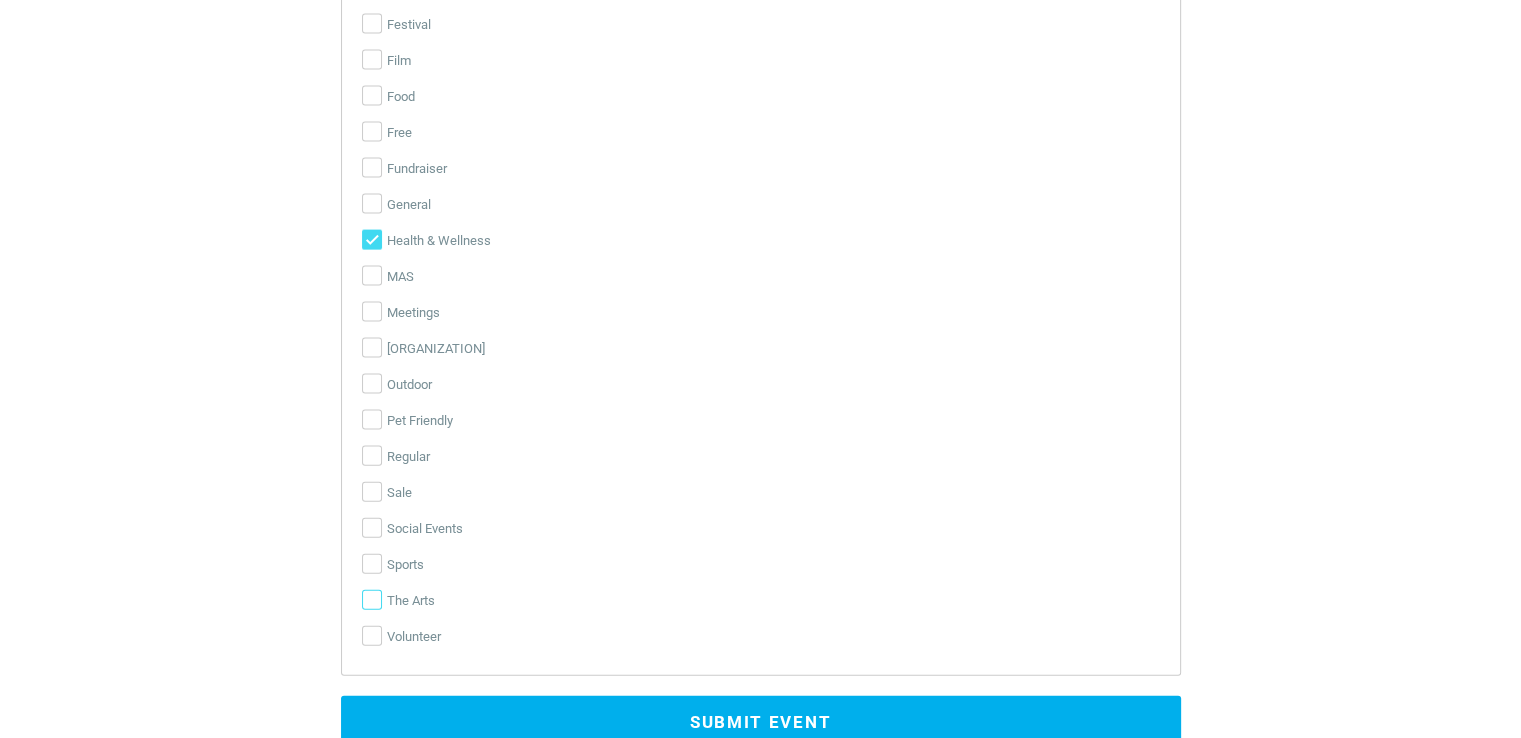 click on "The Arts" at bounding box center (372, 600) 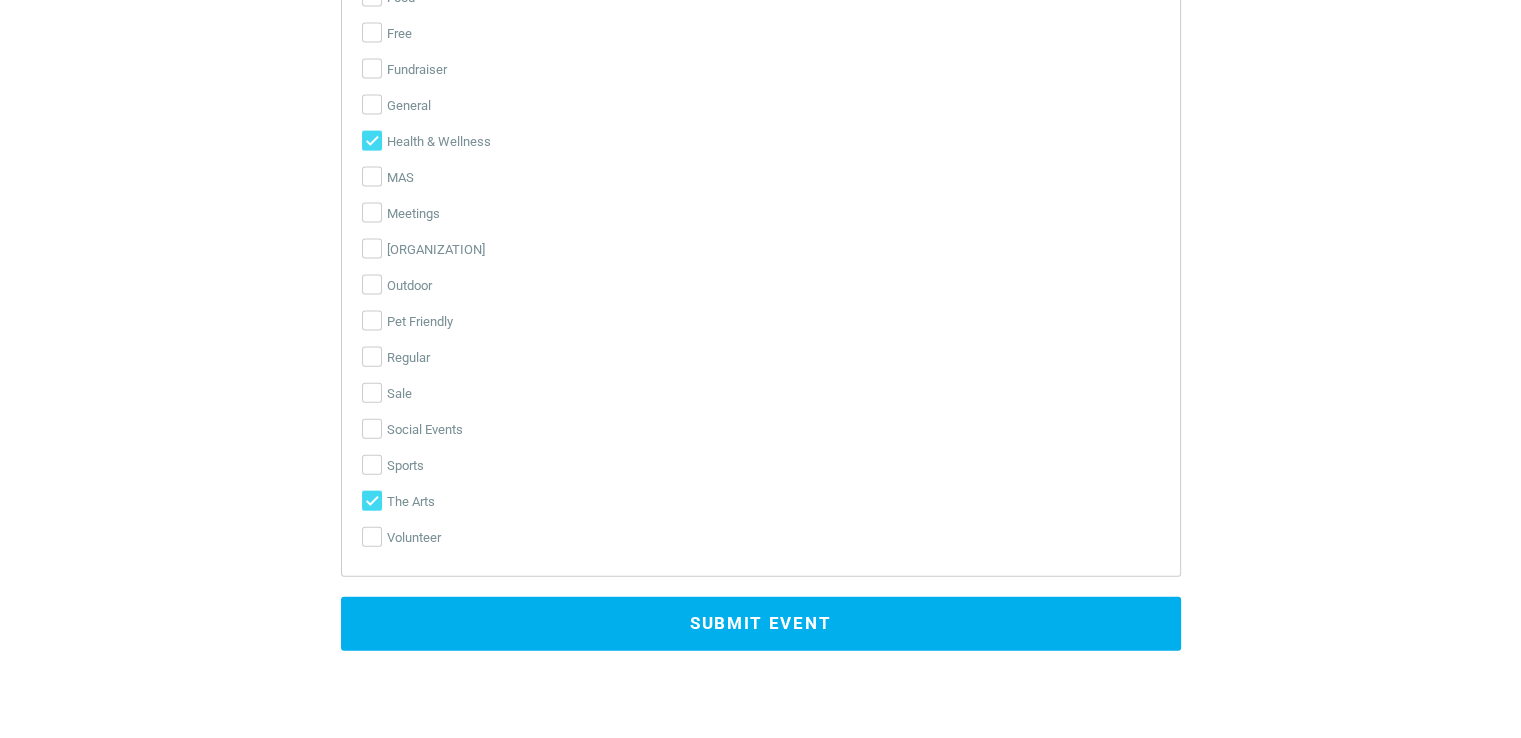 scroll, scrollTop: 4400, scrollLeft: 0, axis: vertical 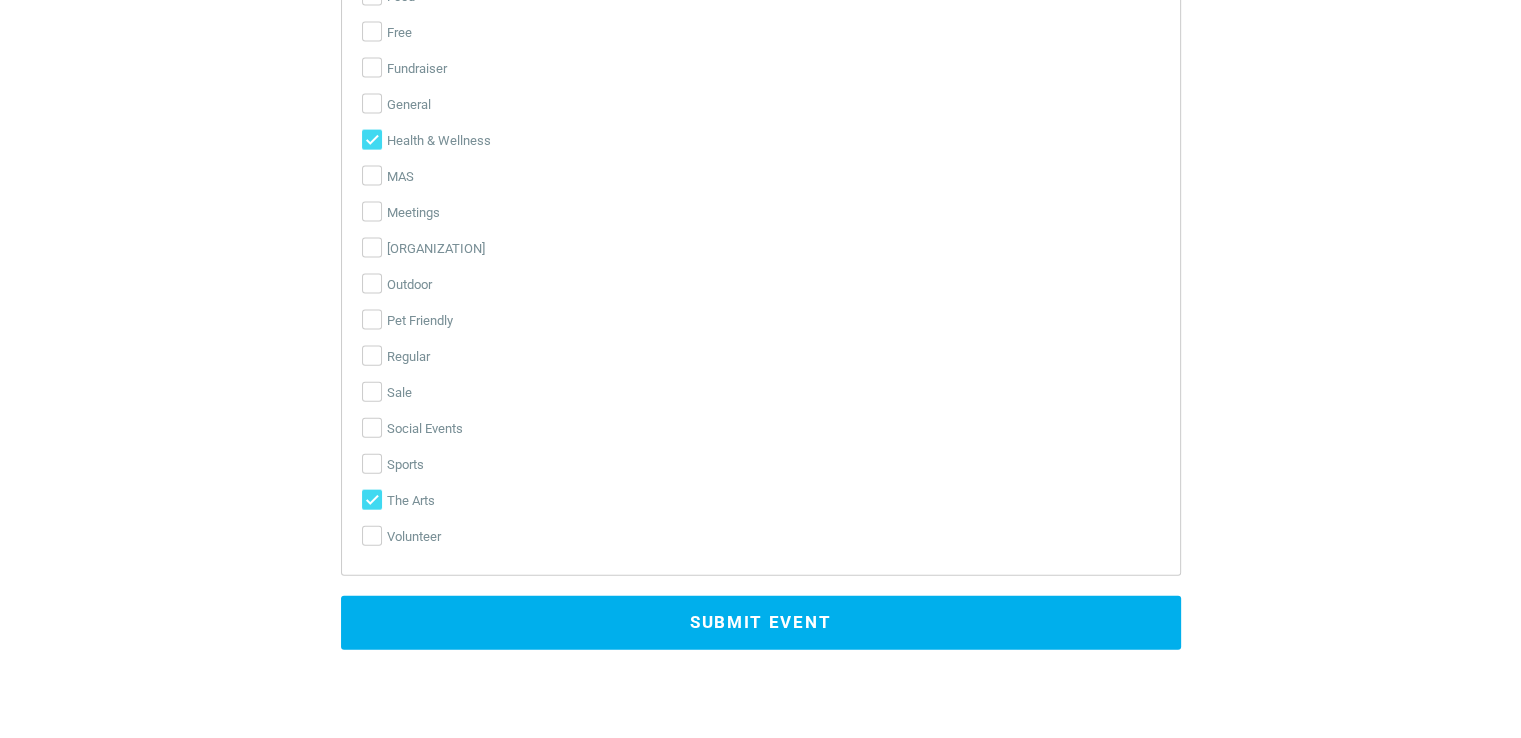 click on "Submit Event" at bounding box center (761, 623) 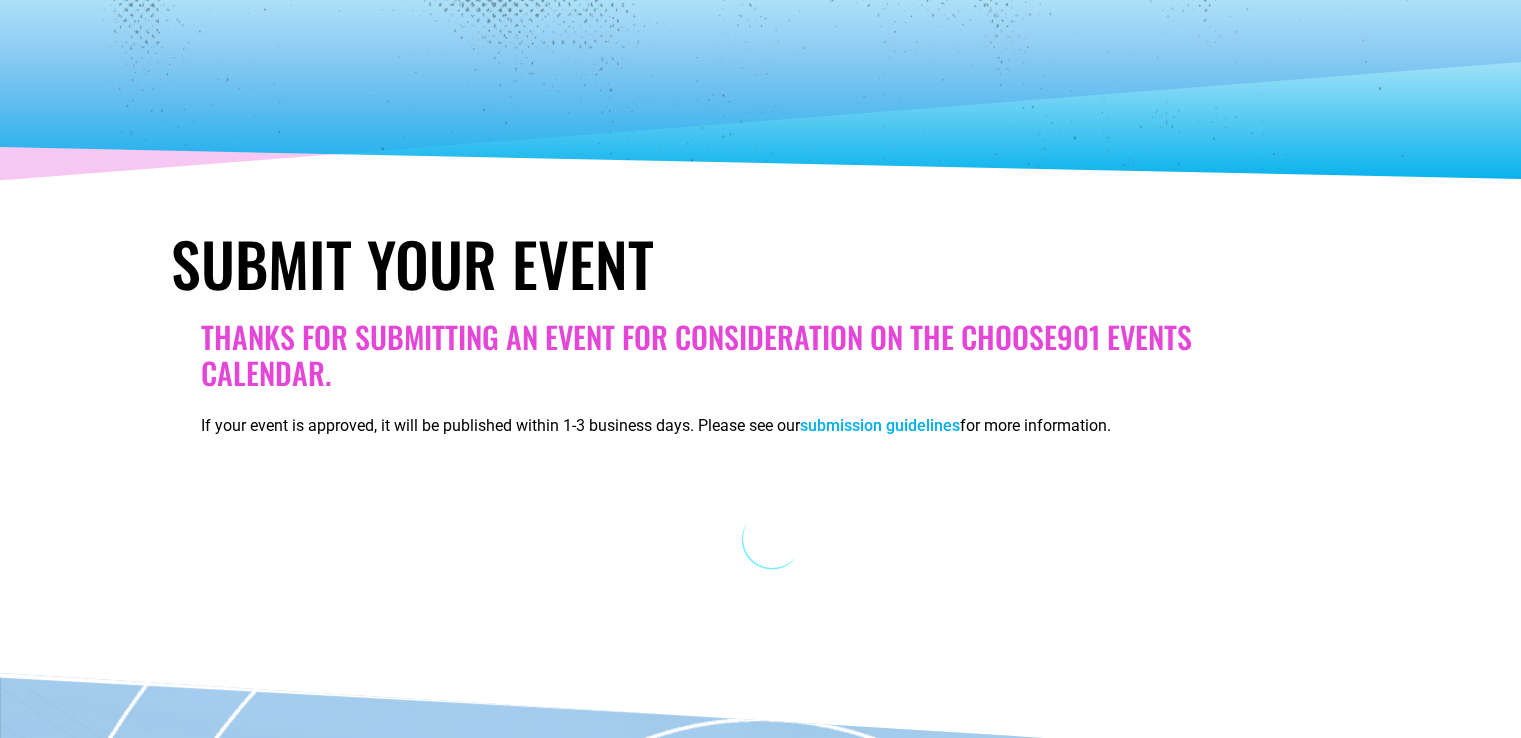 scroll, scrollTop: 0, scrollLeft: 0, axis: both 